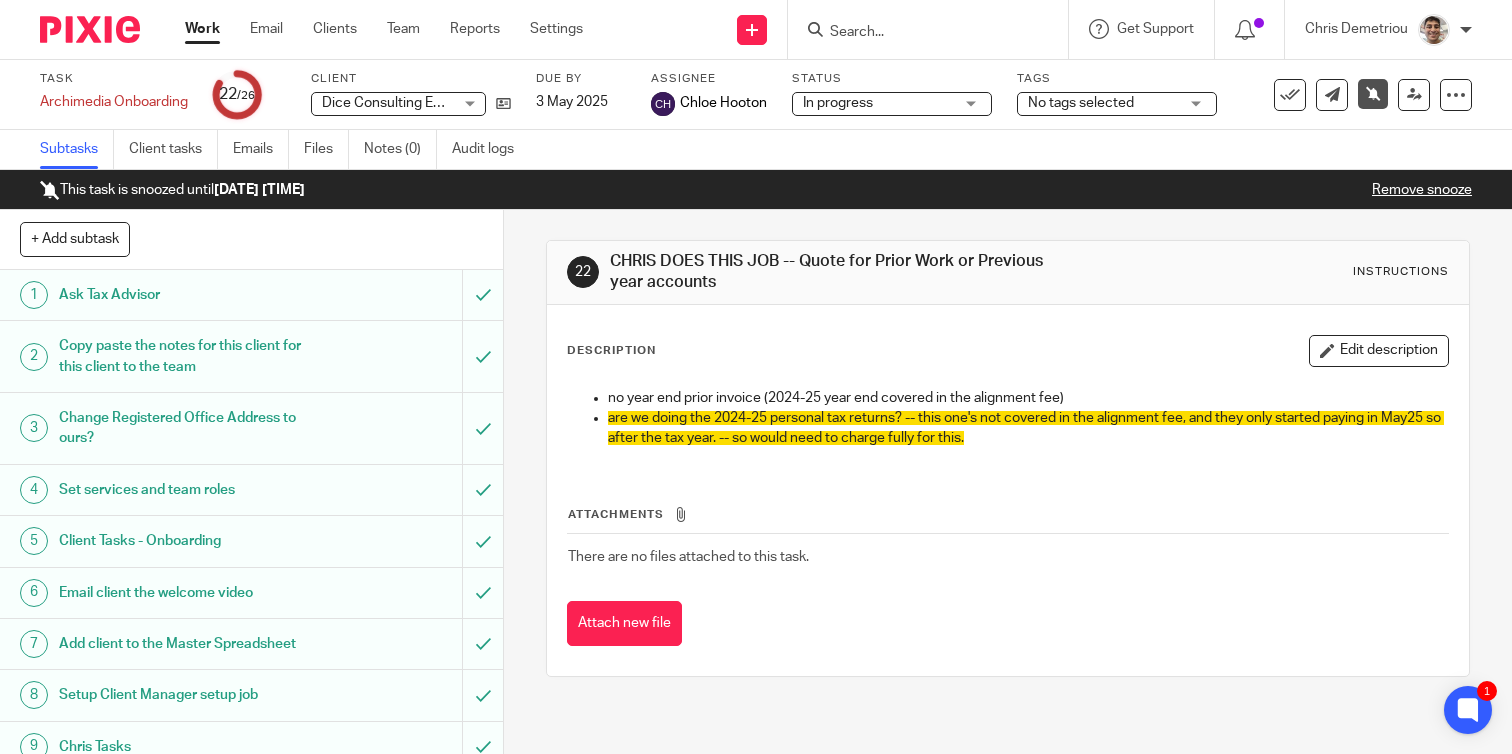 scroll, scrollTop: 0, scrollLeft: 0, axis: both 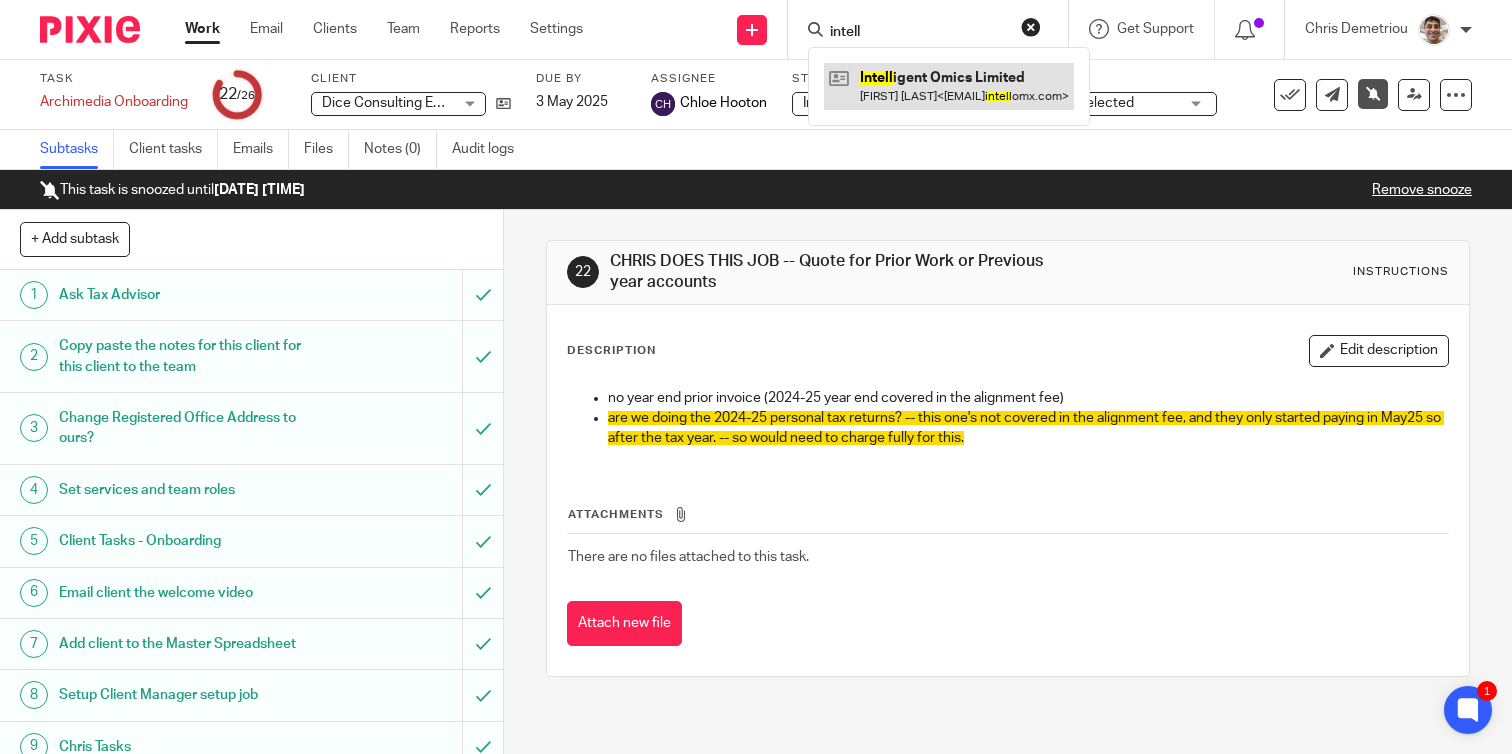 type on "intell" 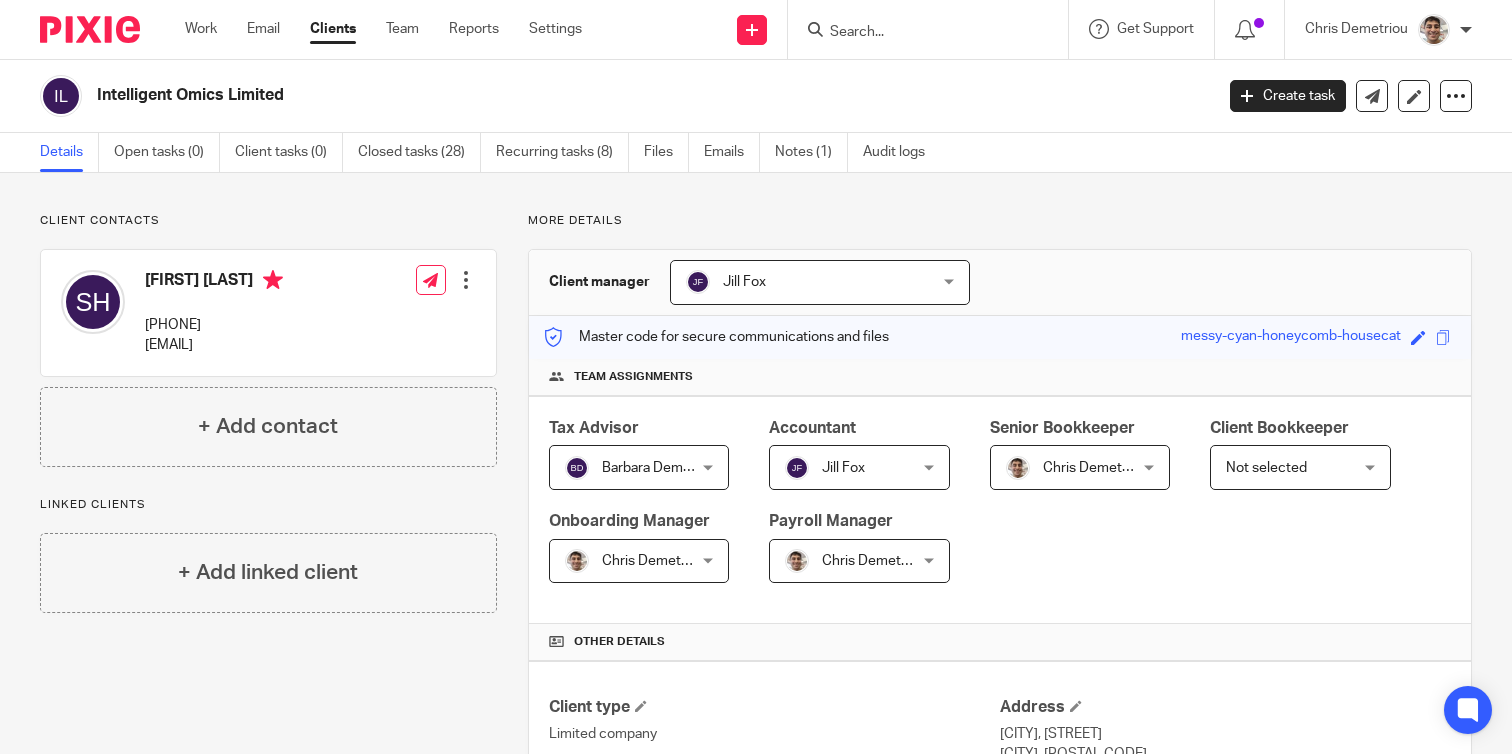 scroll, scrollTop: 0, scrollLeft: 0, axis: both 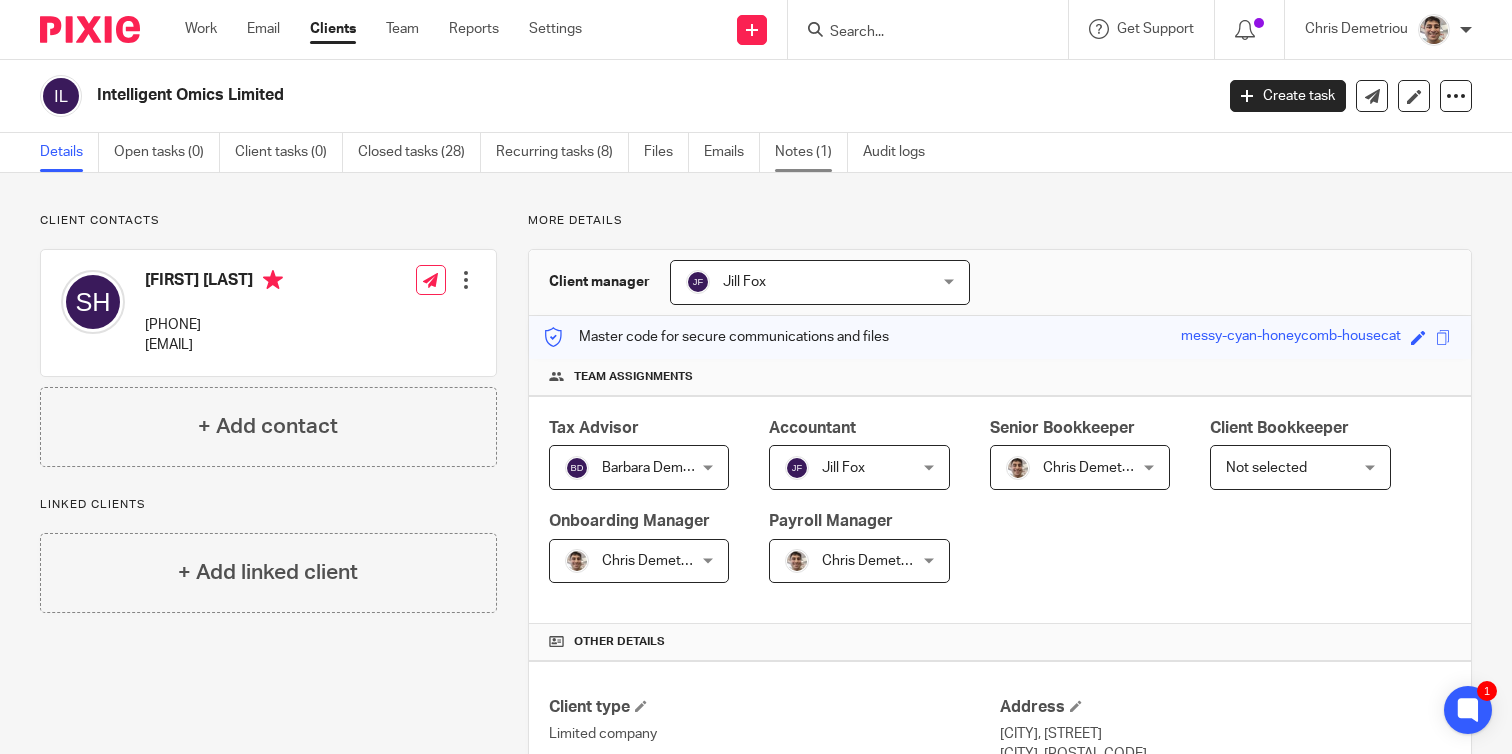 click on "Notes (1)" at bounding box center [811, 152] 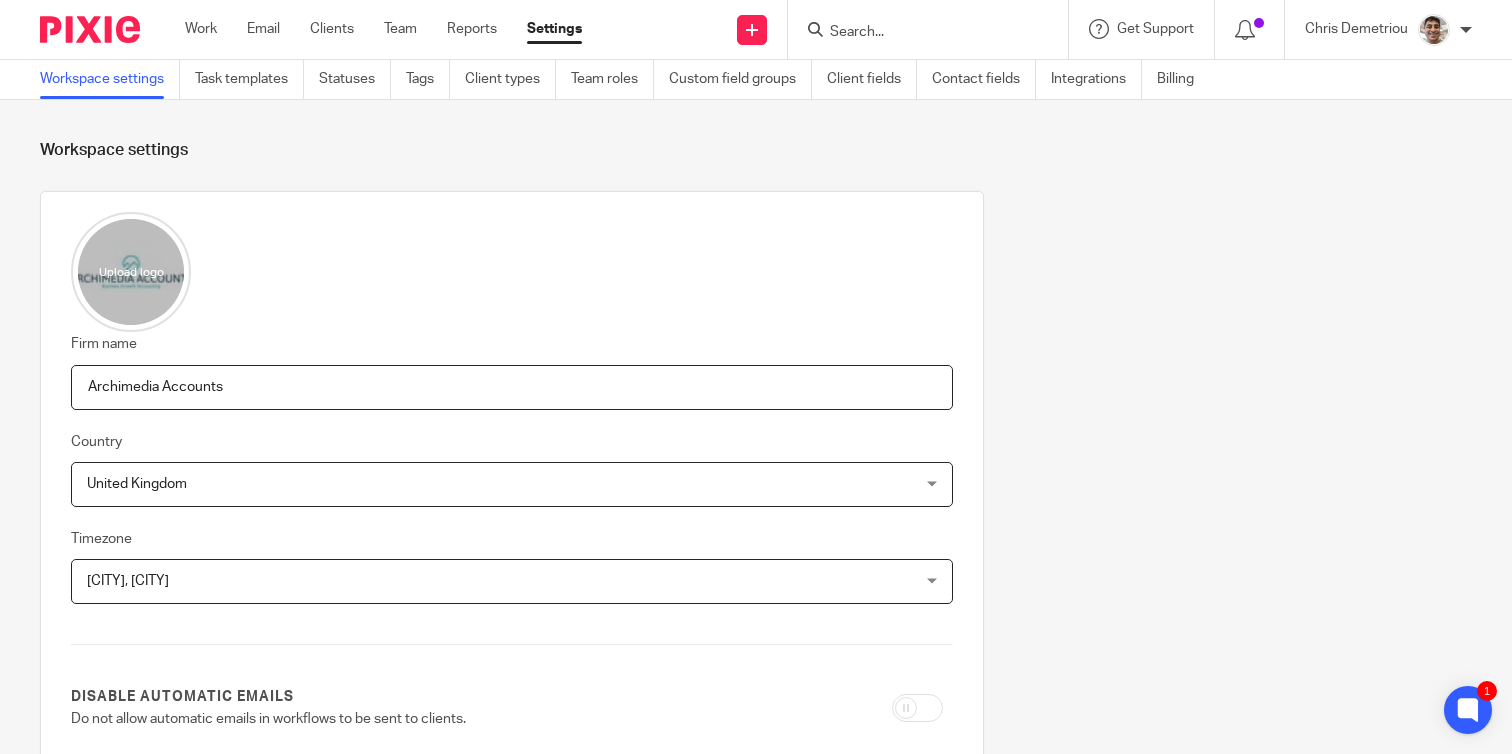 scroll, scrollTop: 0, scrollLeft: 0, axis: both 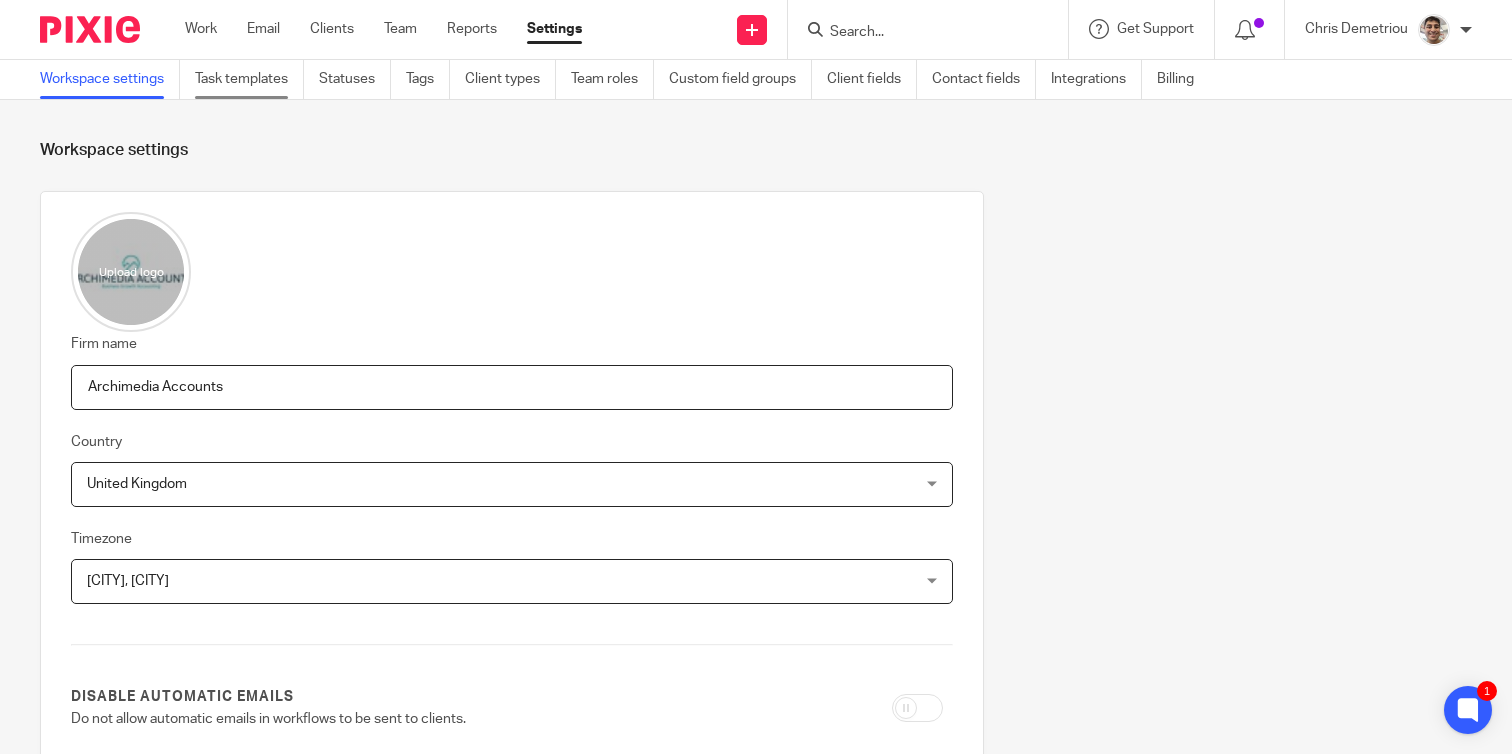 click on "Task templates" at bounding box center (249, 79) 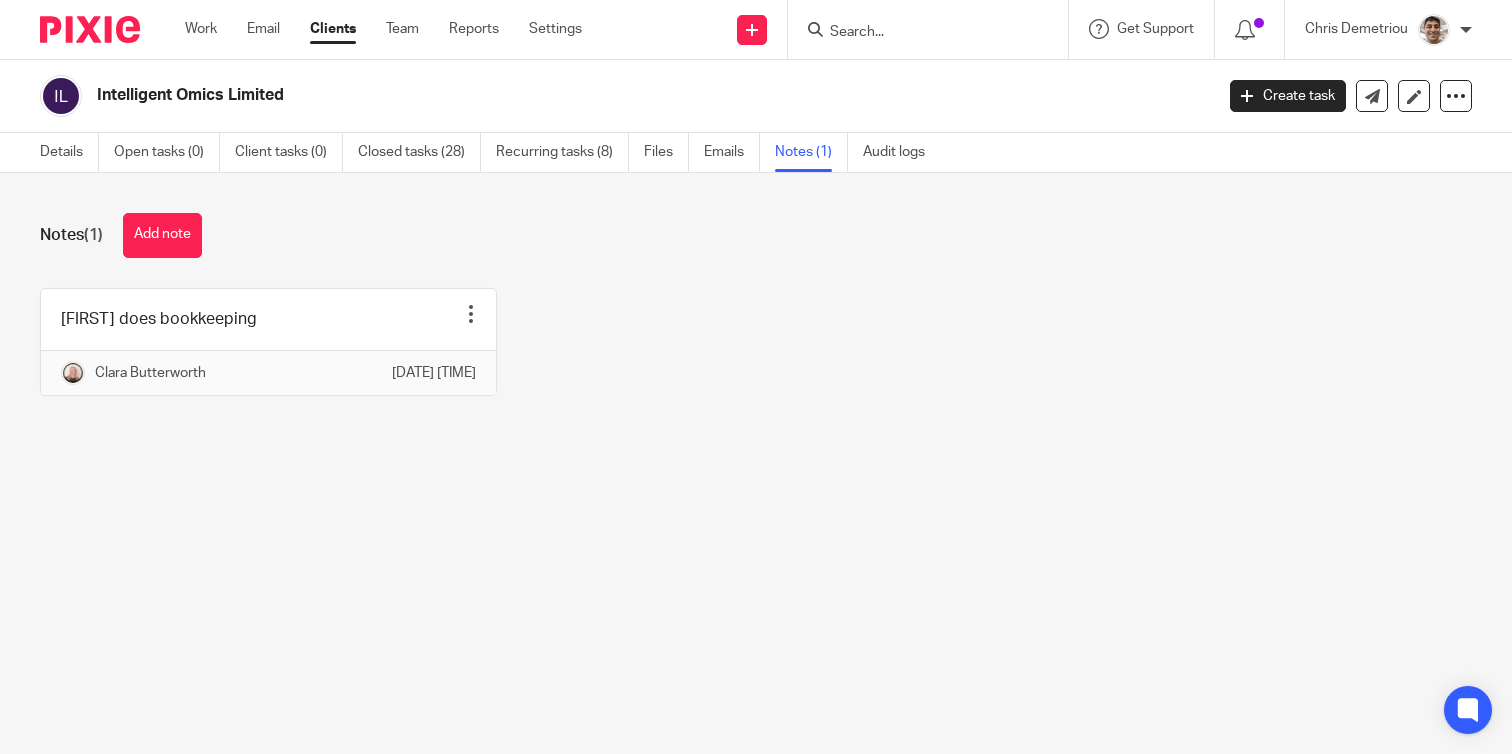 scroll, scrollTop: 0, scrollLeft: 0, axis: both 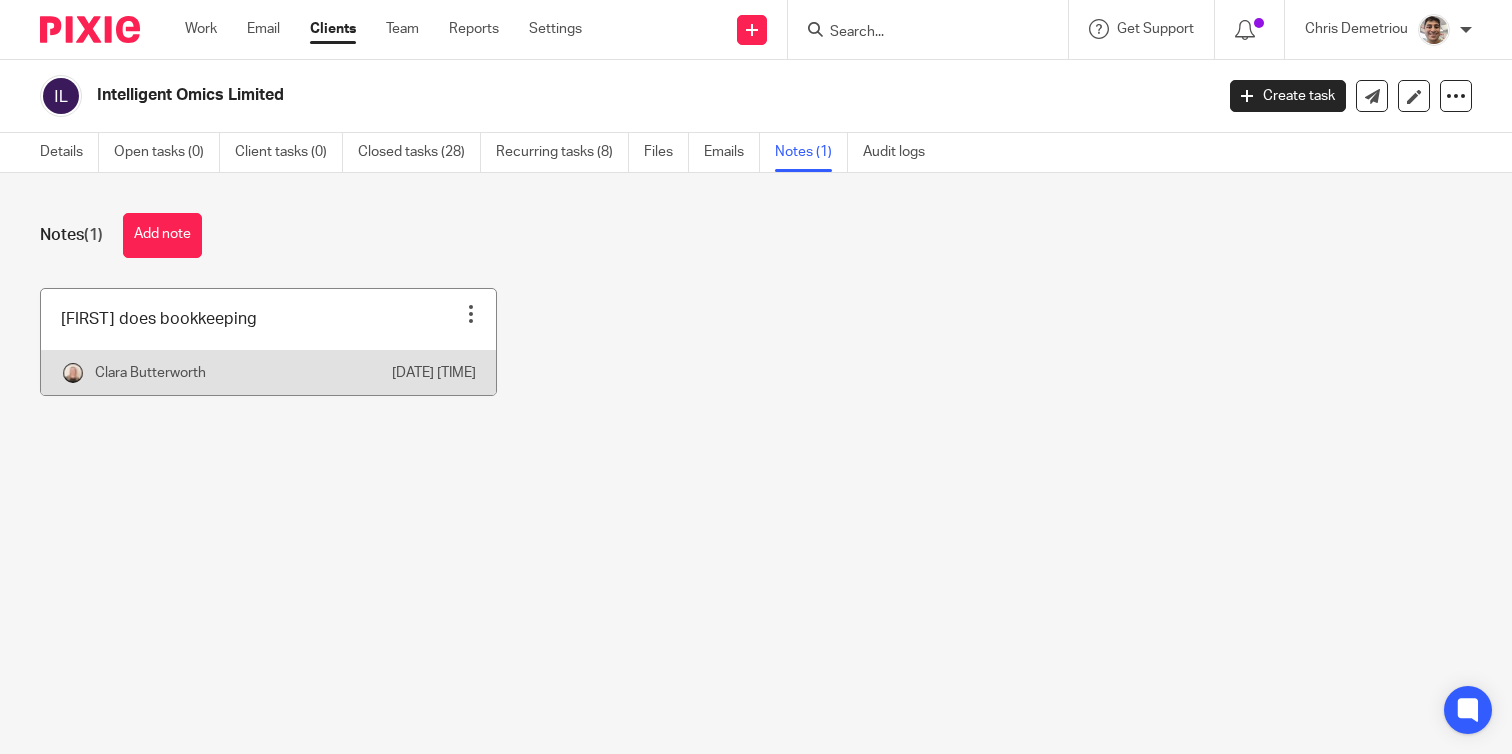 click at bounding box center (268, 342) 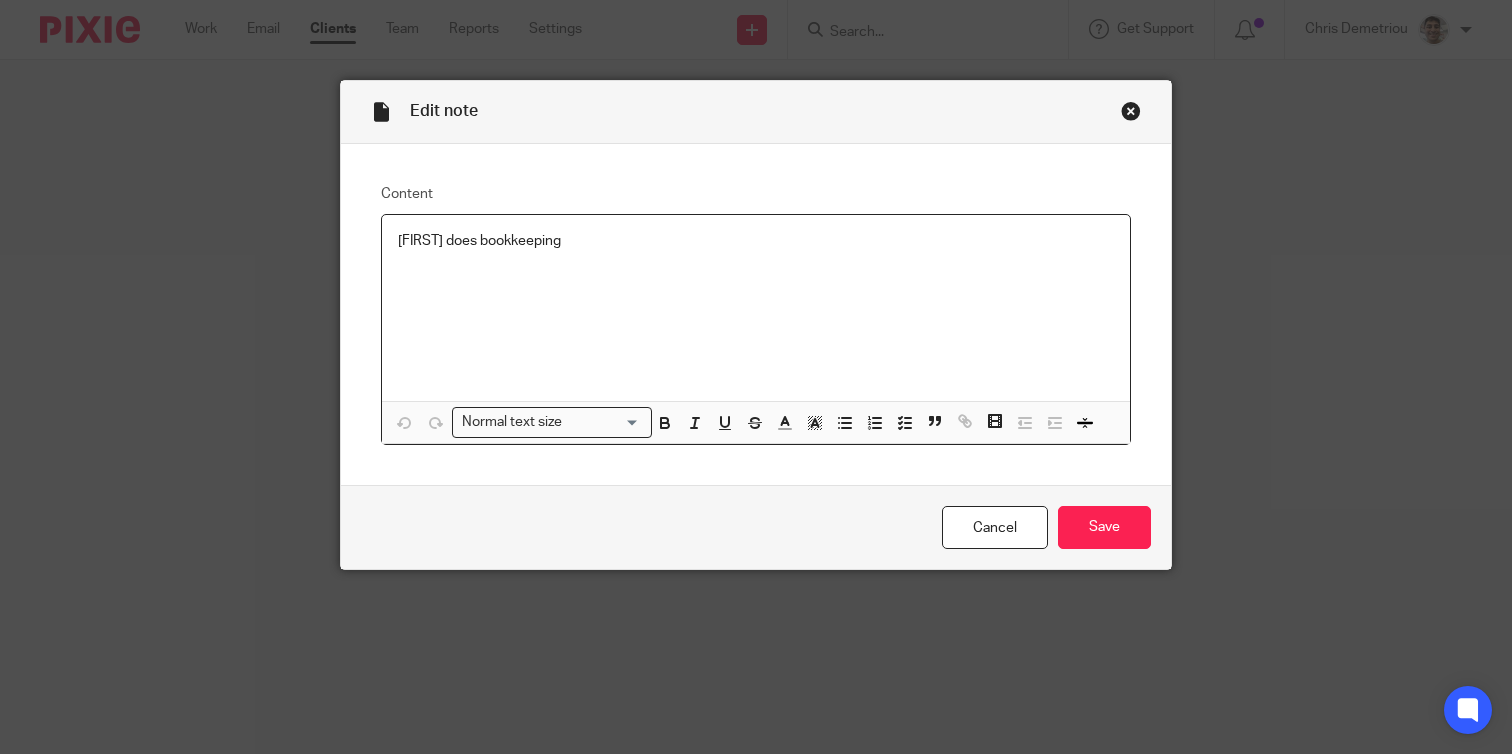 scroll, scrollTop: 0, scrollLeft: 0, axis: both 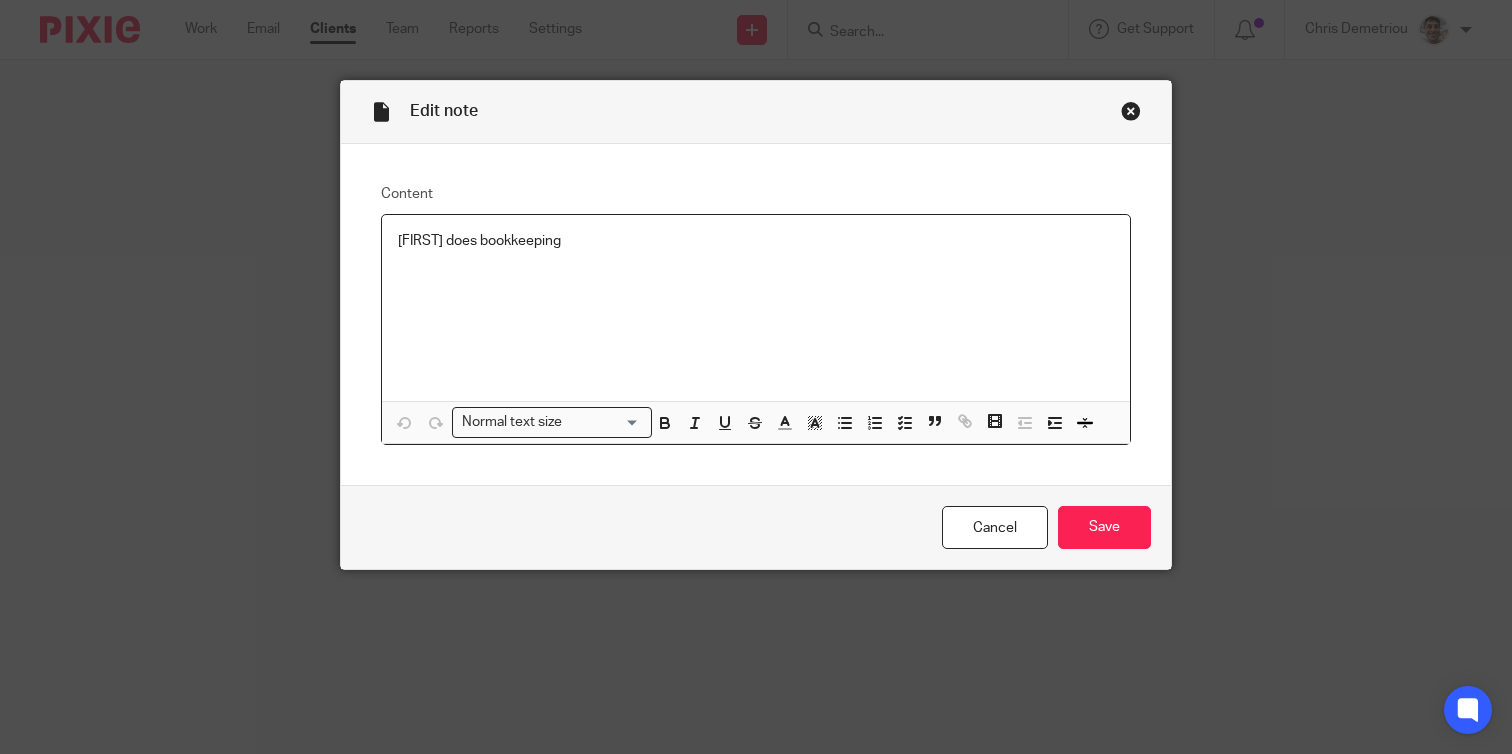 click on "[FIRST] does bookkeeping" at bounding box center [756, 241] 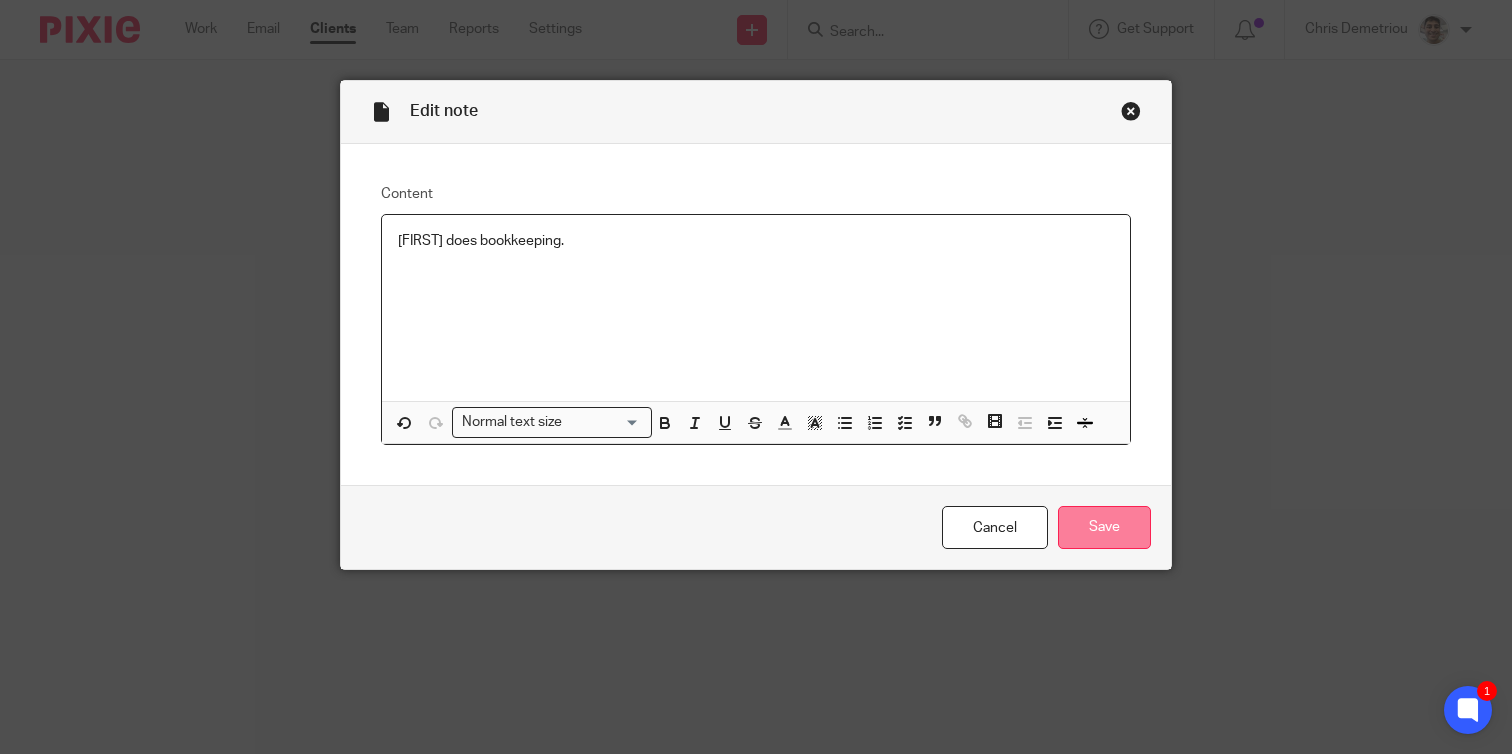 click on "Save" at bounding box center (1104, 527) 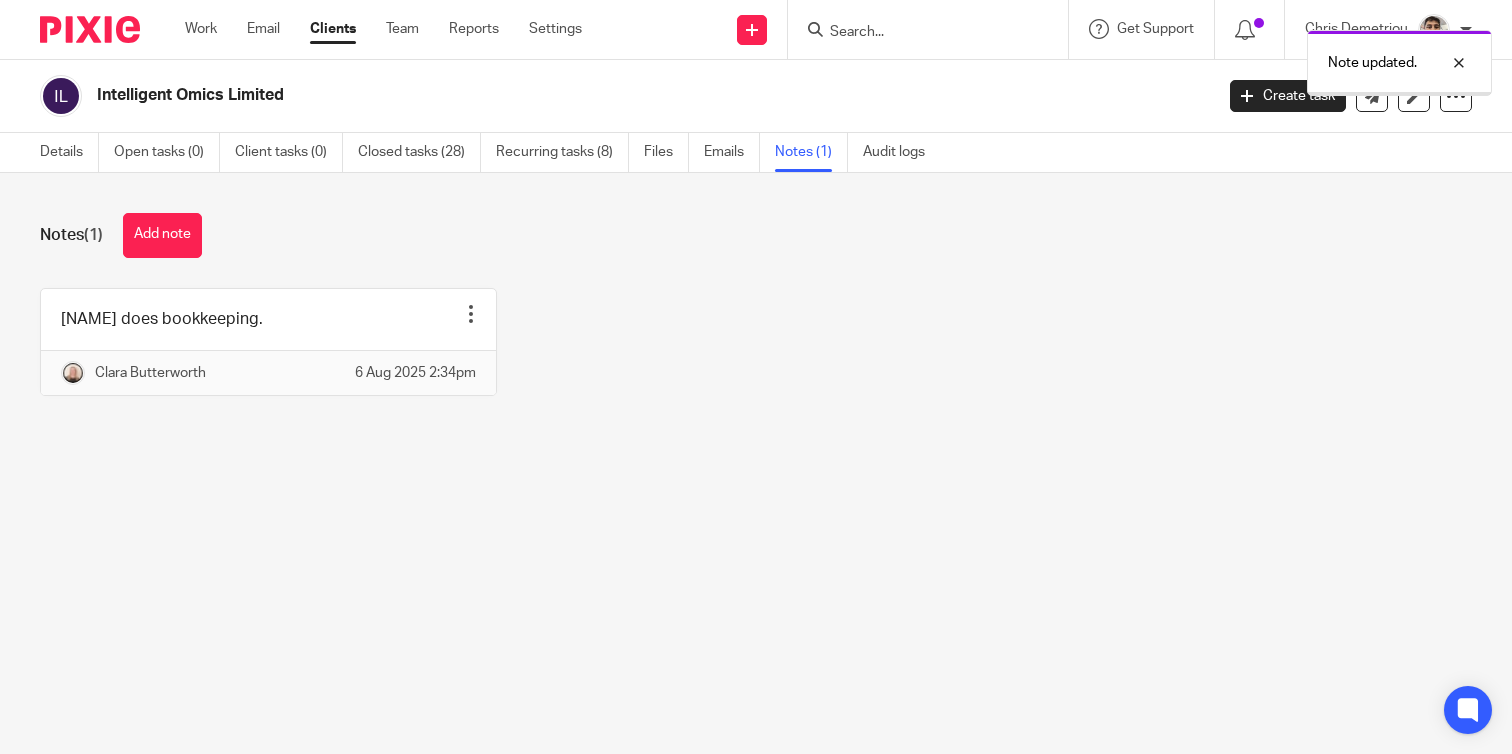 scroll, scrollTop: 0, scrollLeft: 0, axis: both 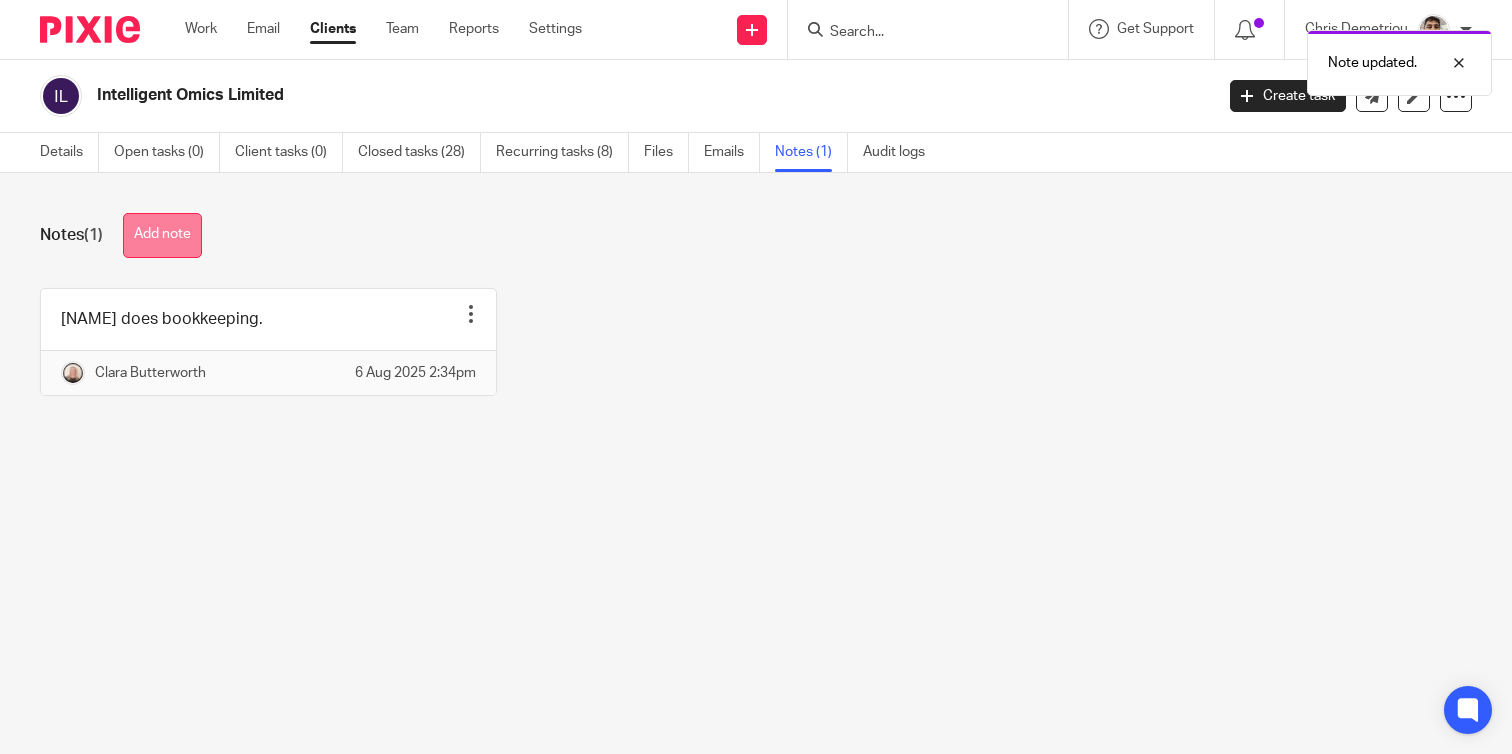 click on "Add note" at bounding box center (162, 235) 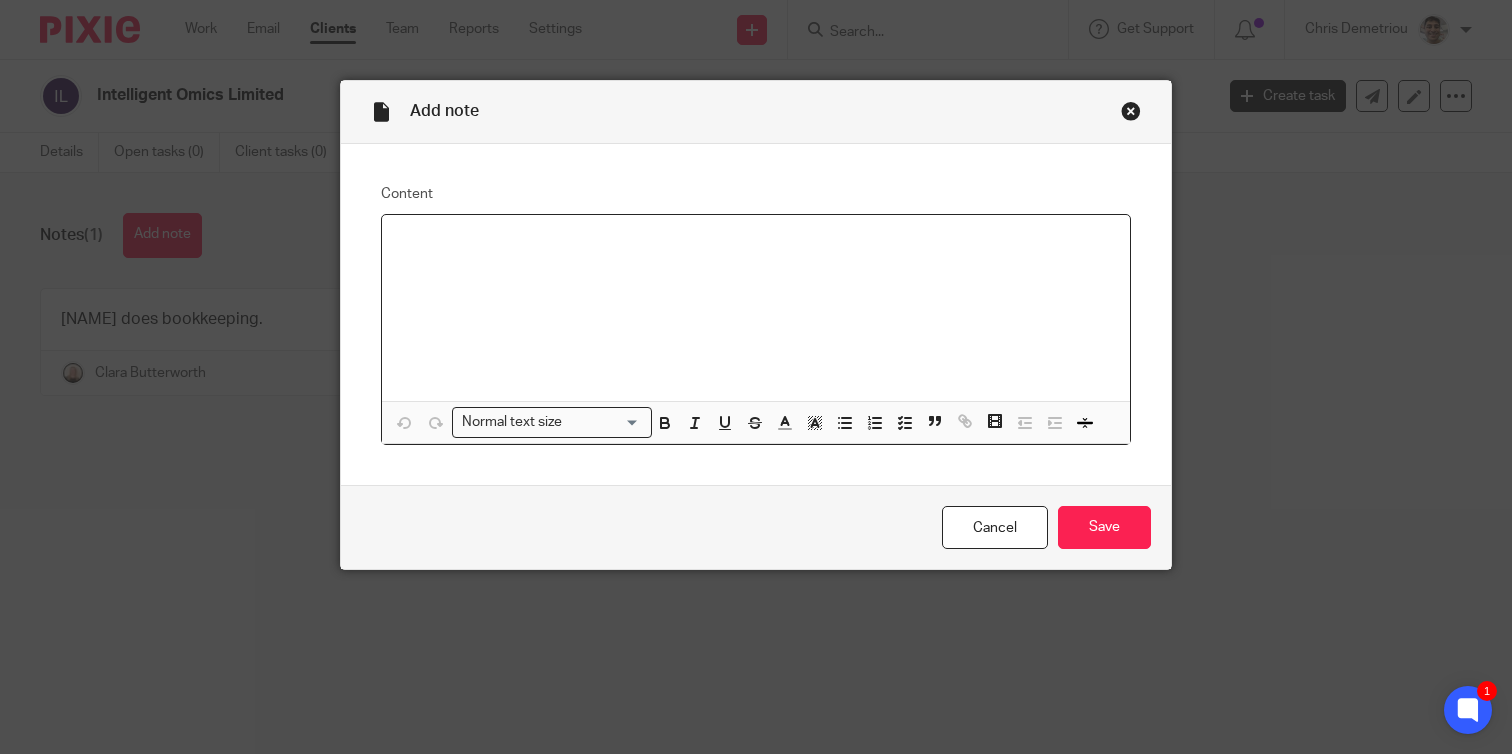 type 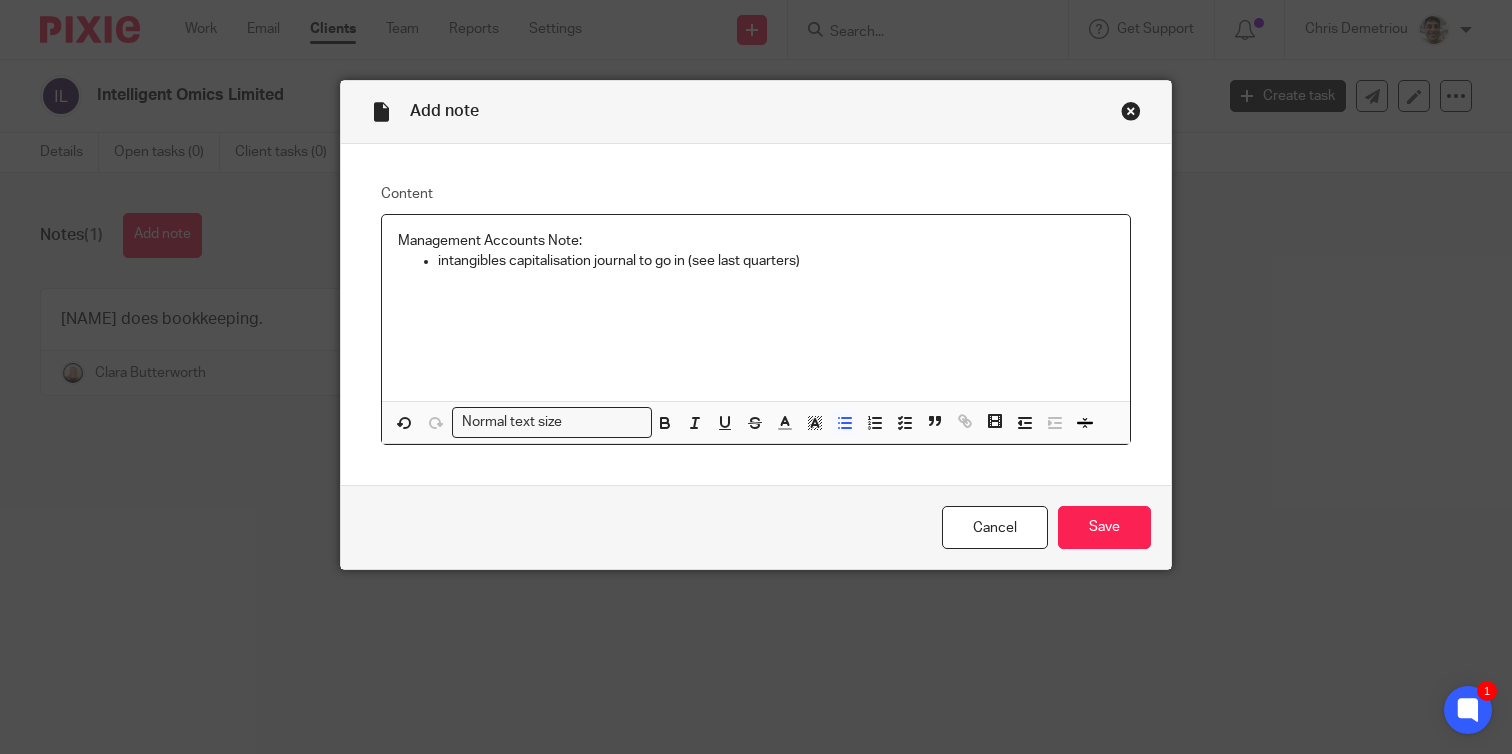 click on "intangibles capitalisation journal to go in (see last quarters)" at bounding box center [776, 261] 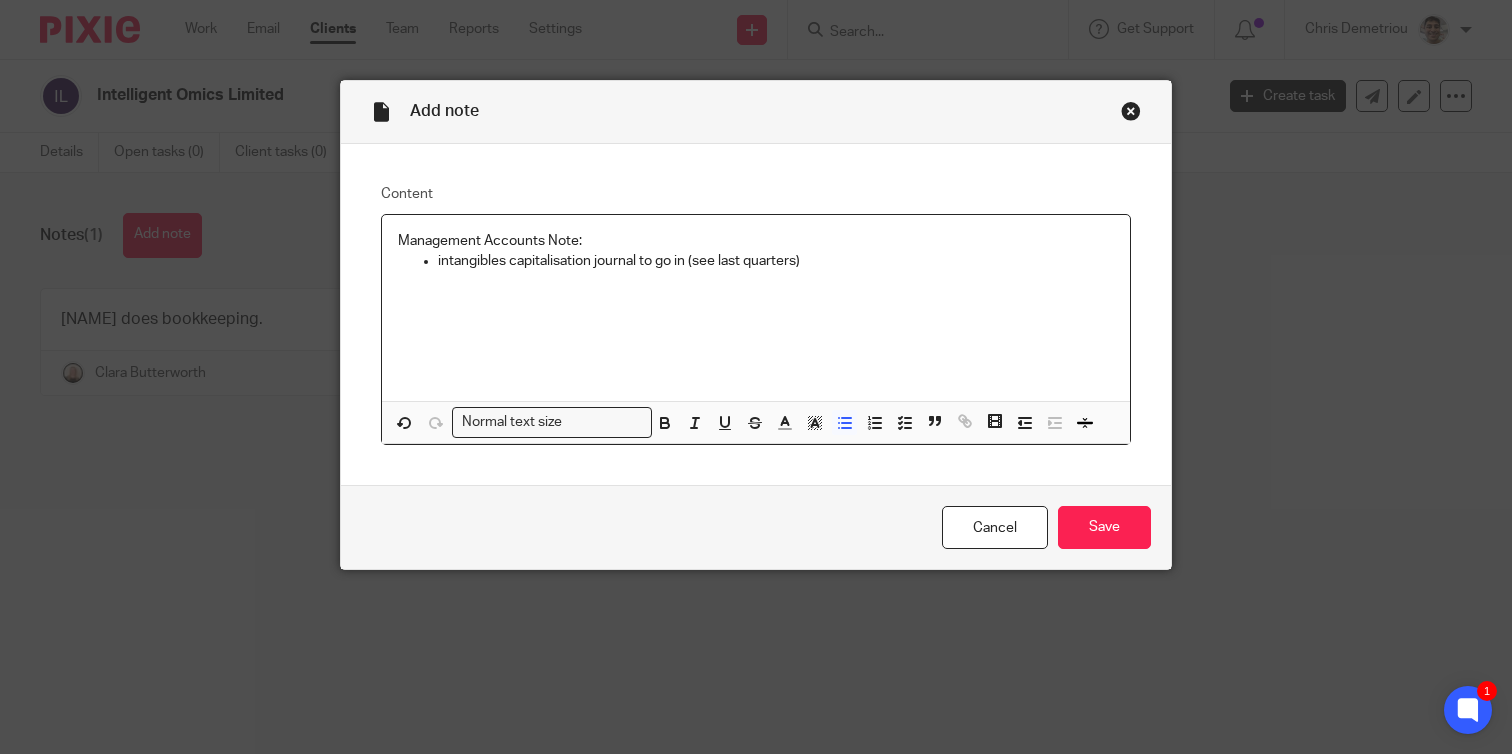 click on "intangibles capitalisation journal to go in (see last quarters)" at bounding box center [776, 261] 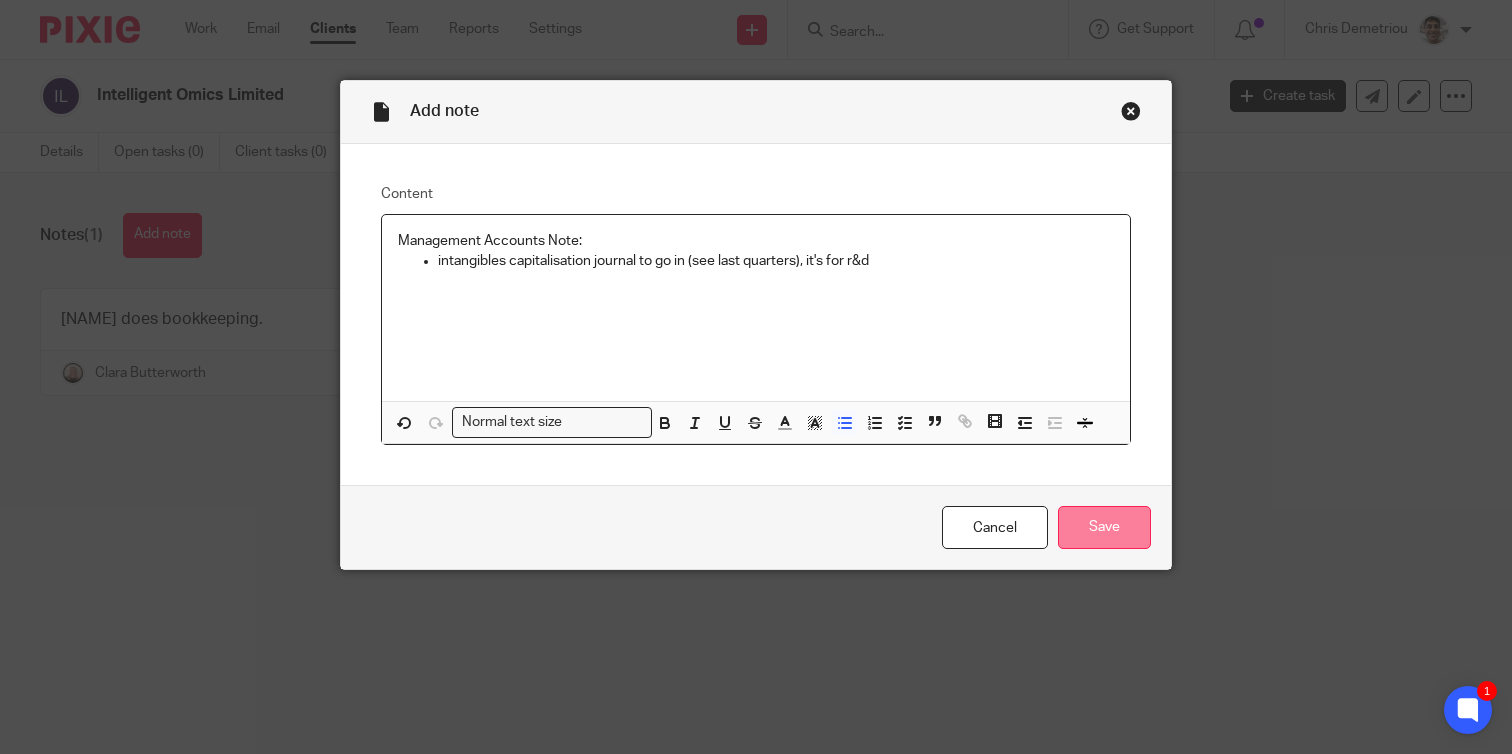 click on "Save" at bounding box center [1104, 527] 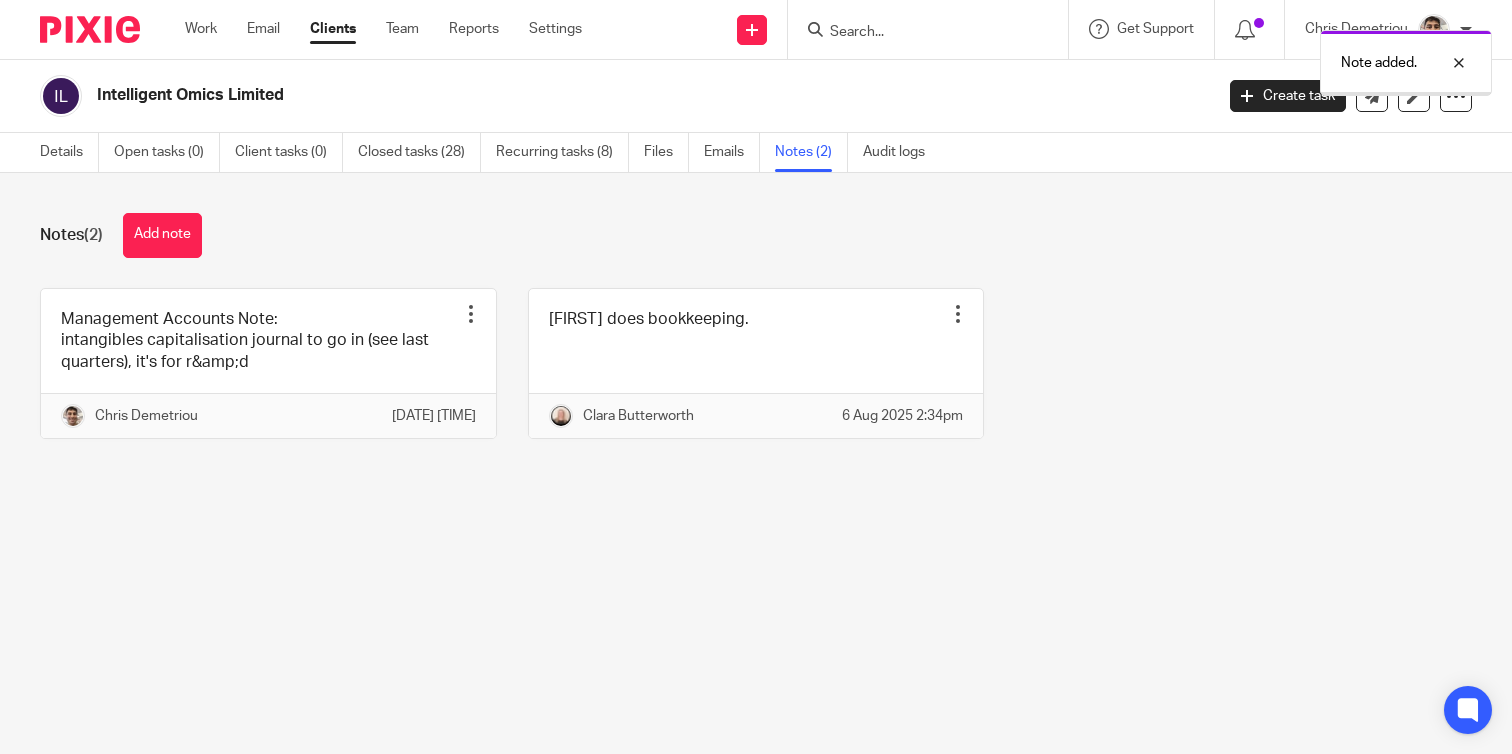 scroll, scrollTop: 0, scrollLeft: 0, axis: both 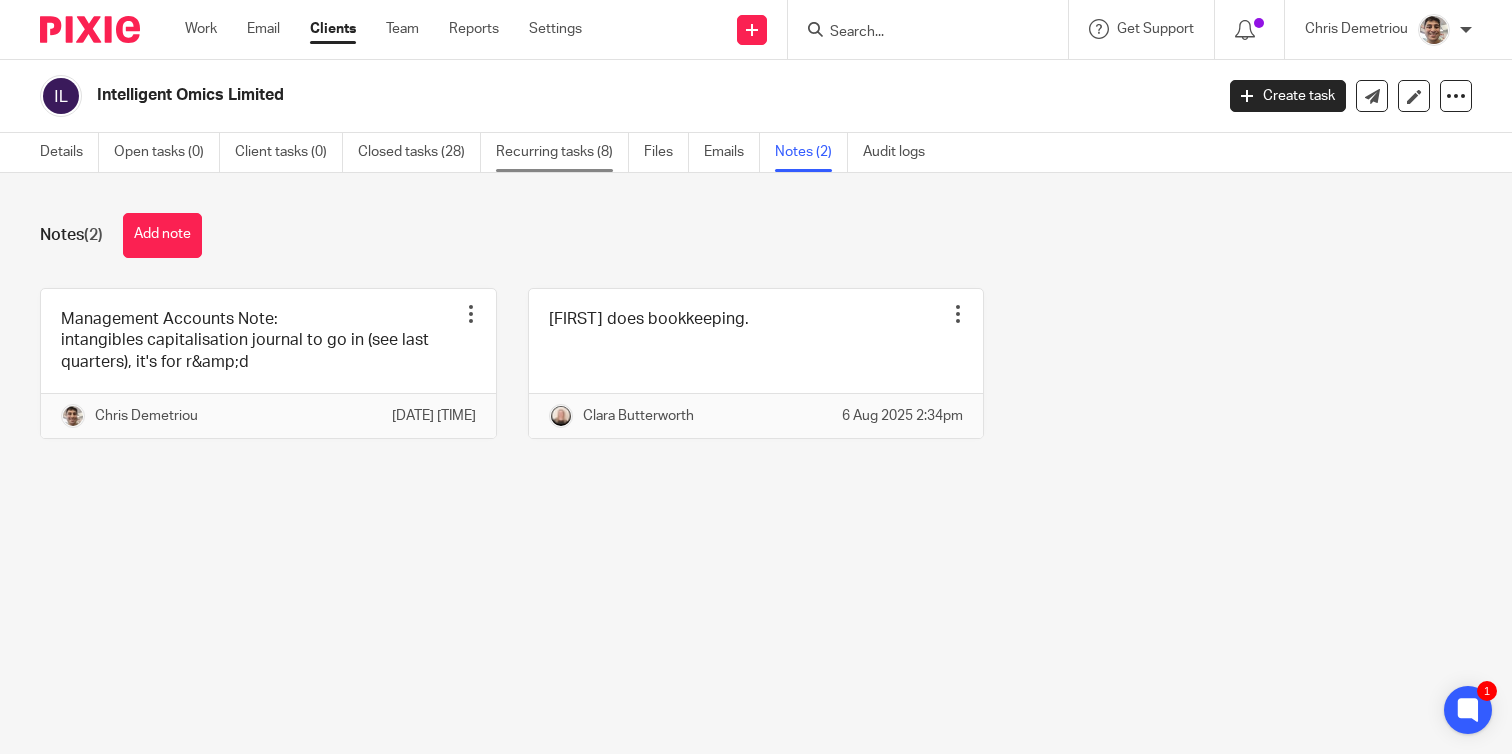 click on "Recurring tasks (8)" at bounding box center [562, 152] 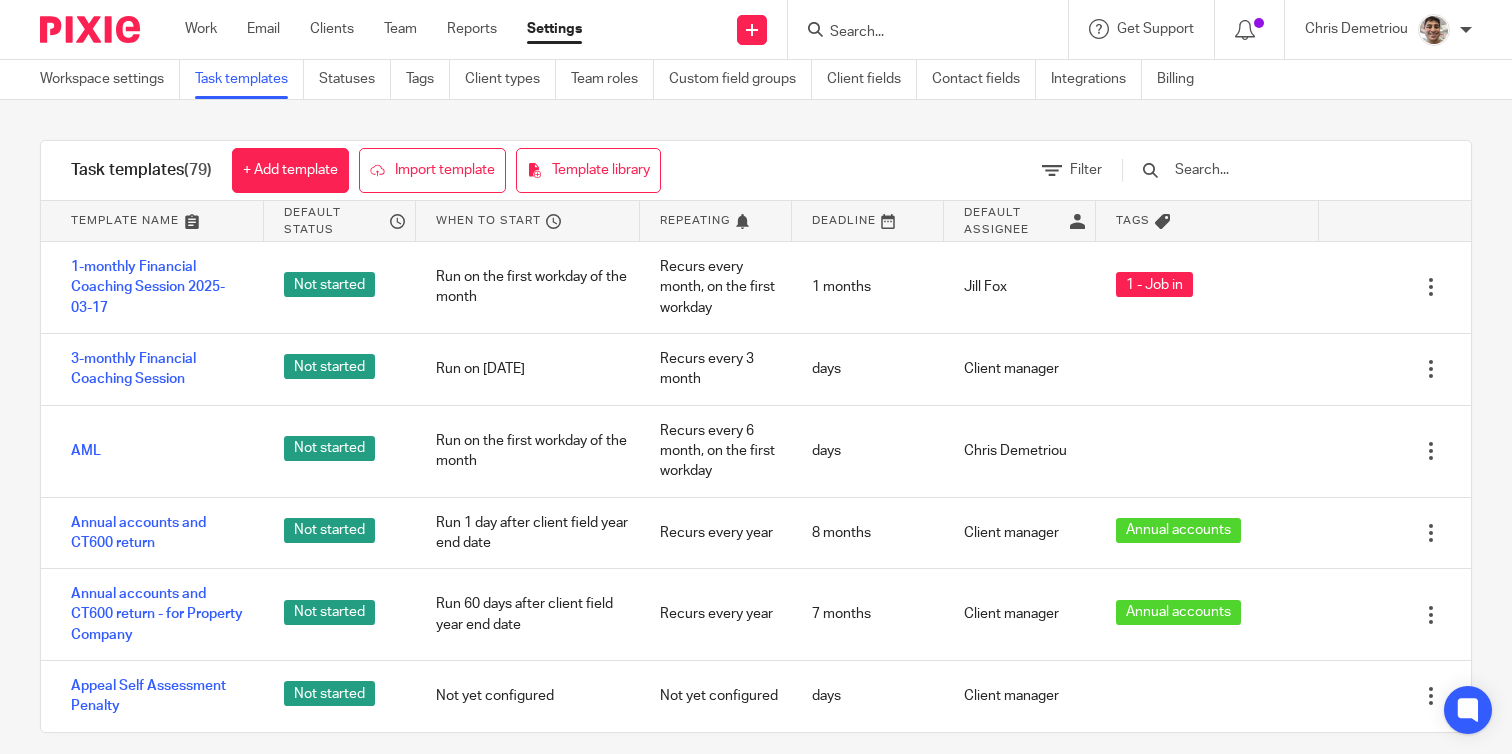 scroll, scrollTop: 0, scrollLeft: 0, axis: both 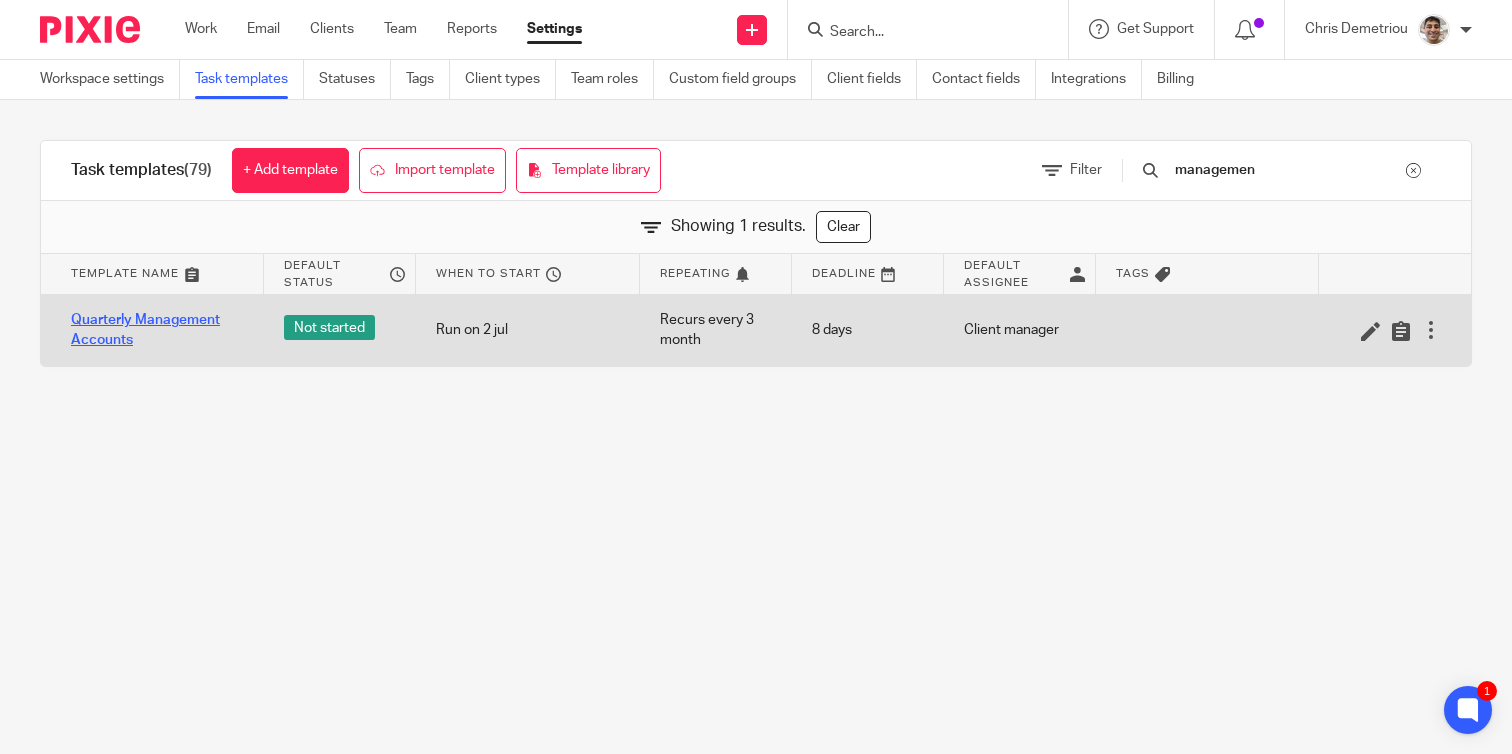 type on "managemen" 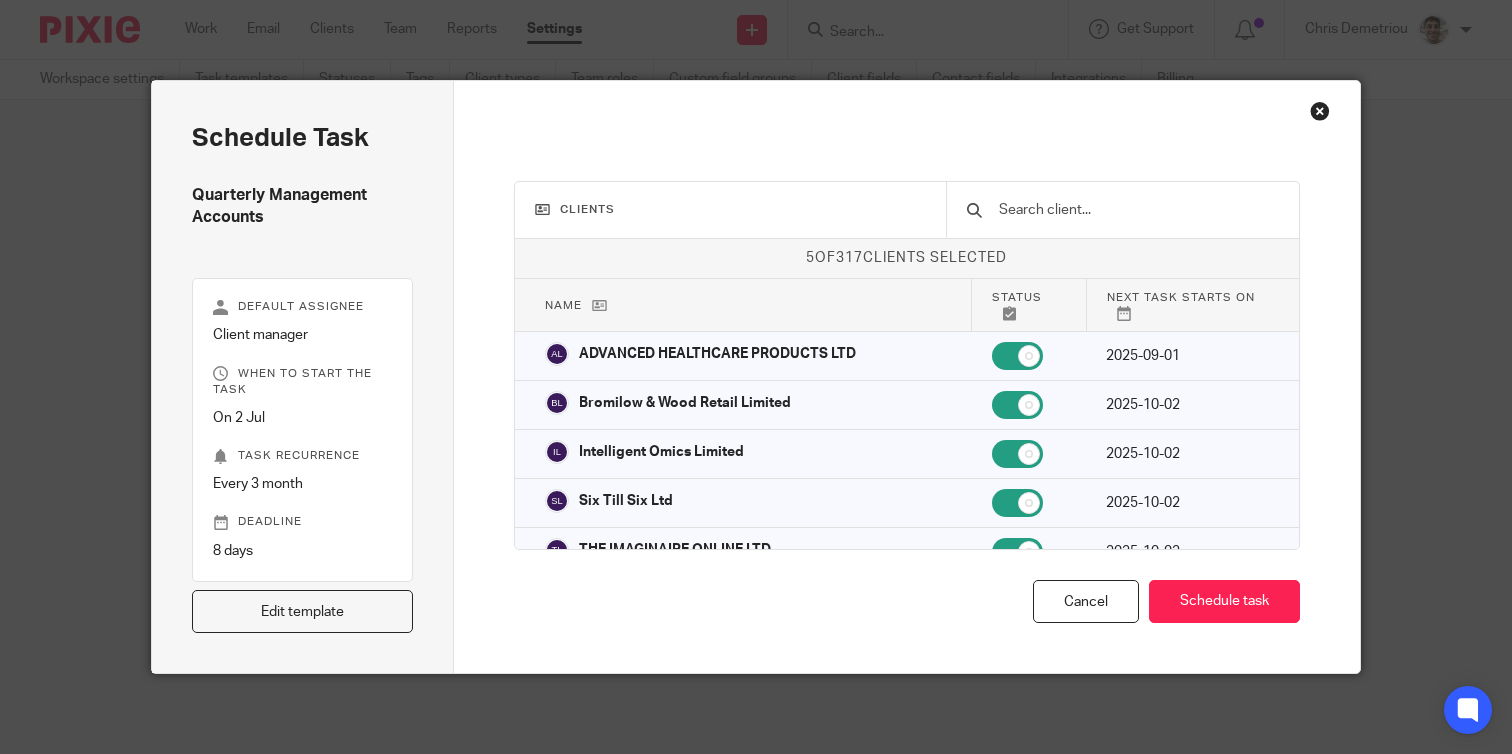 scroll, scrollTop: 0, scrollLeft: 0, axis: both 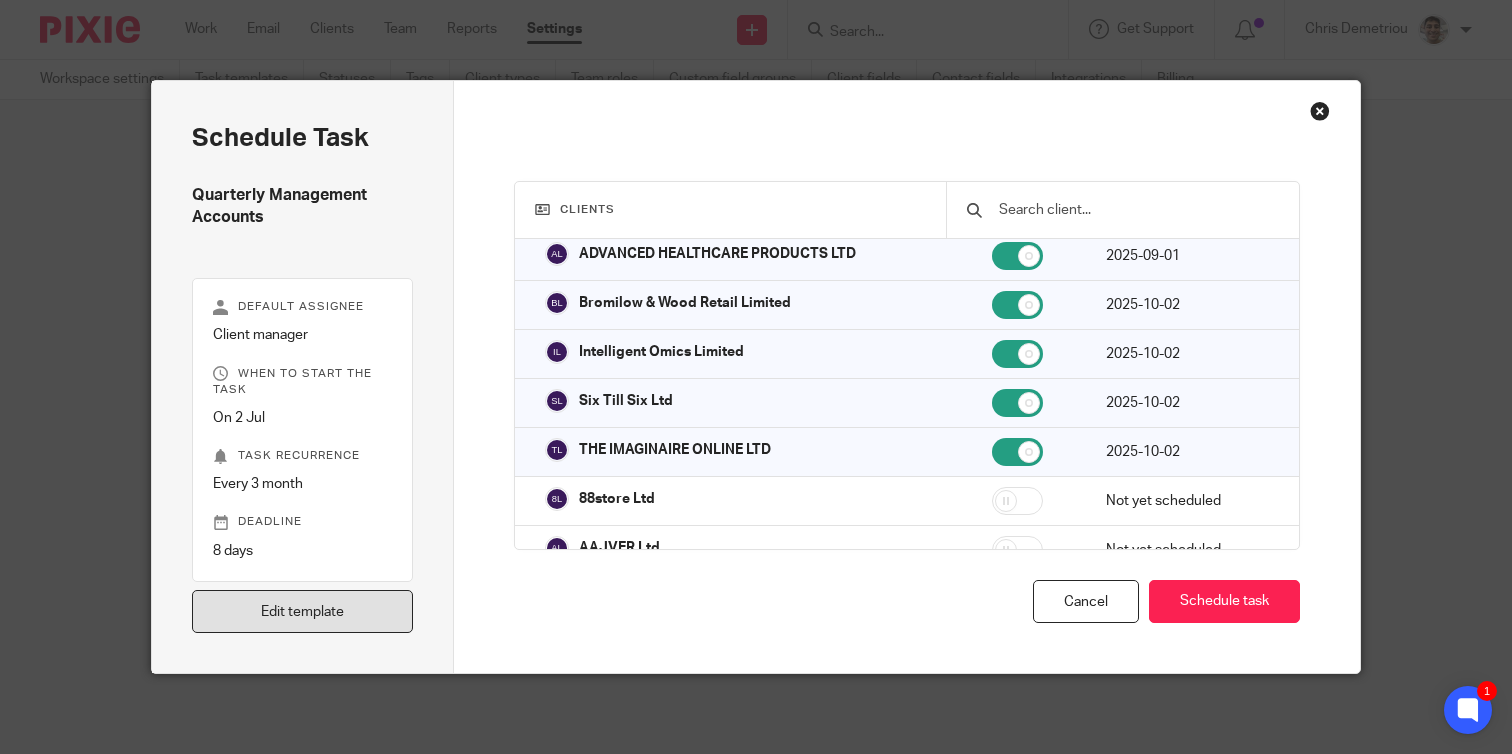 click on "Edit template" at bounding box center (302, 611) 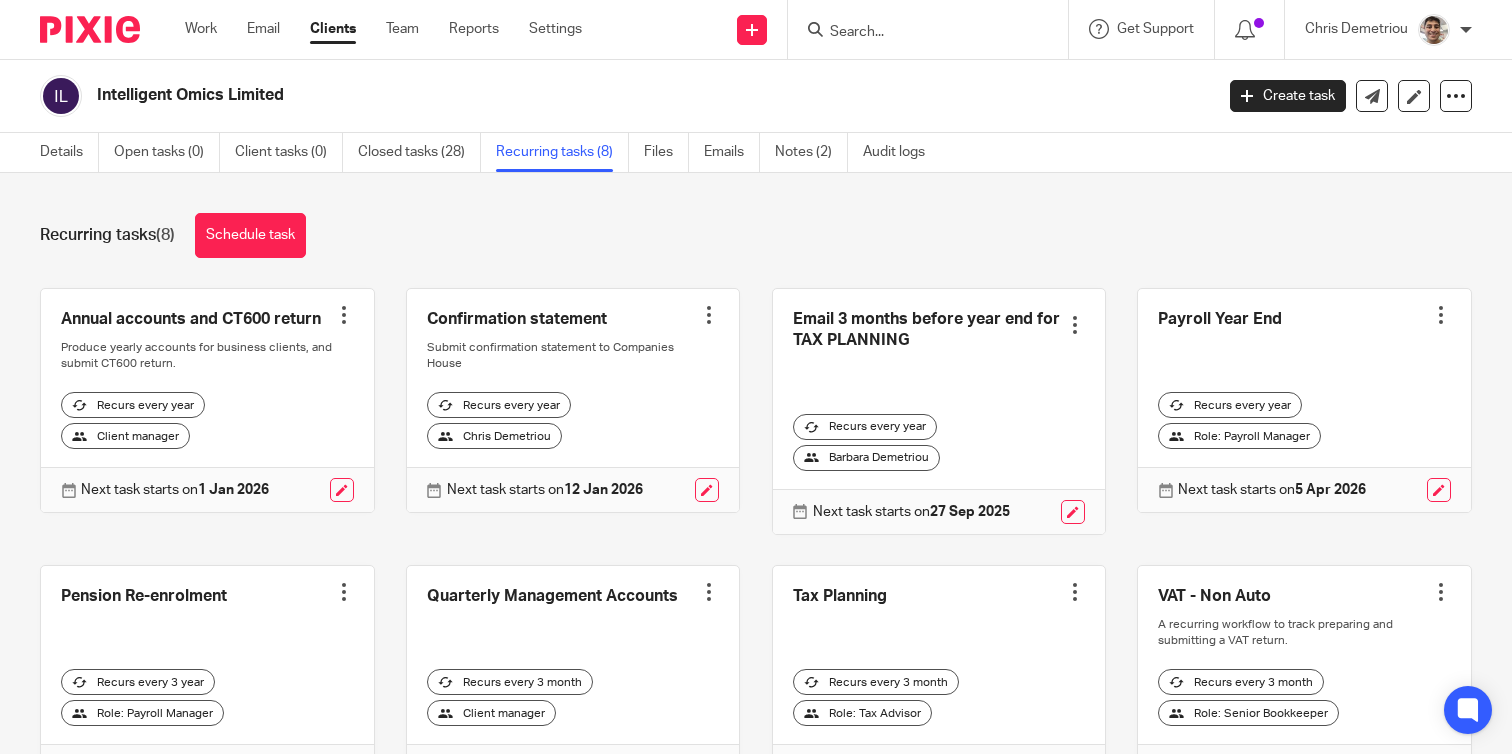 scroll, scrollTop: 0, scrollLeft: 0, axis: both 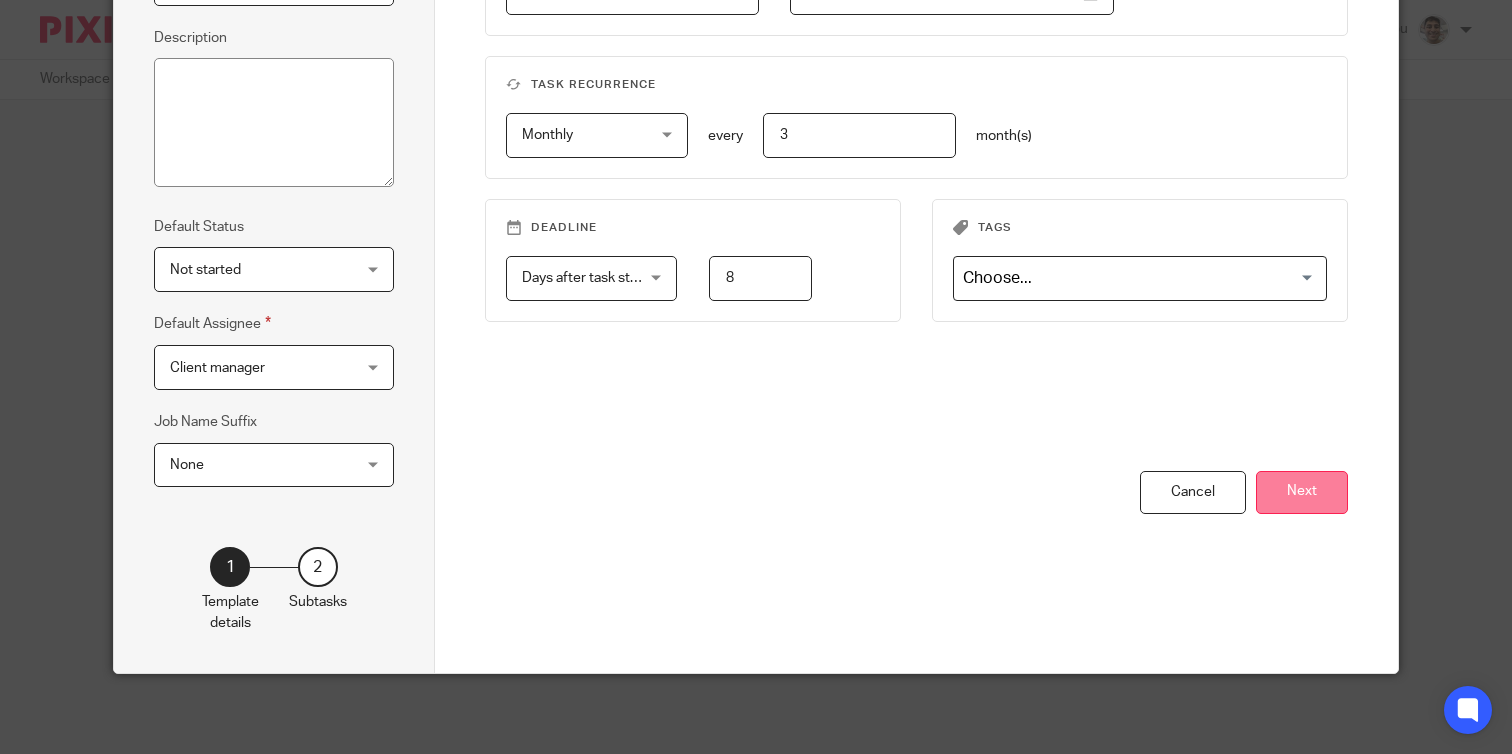 click on "Next" at bounding box center [1302, 492] 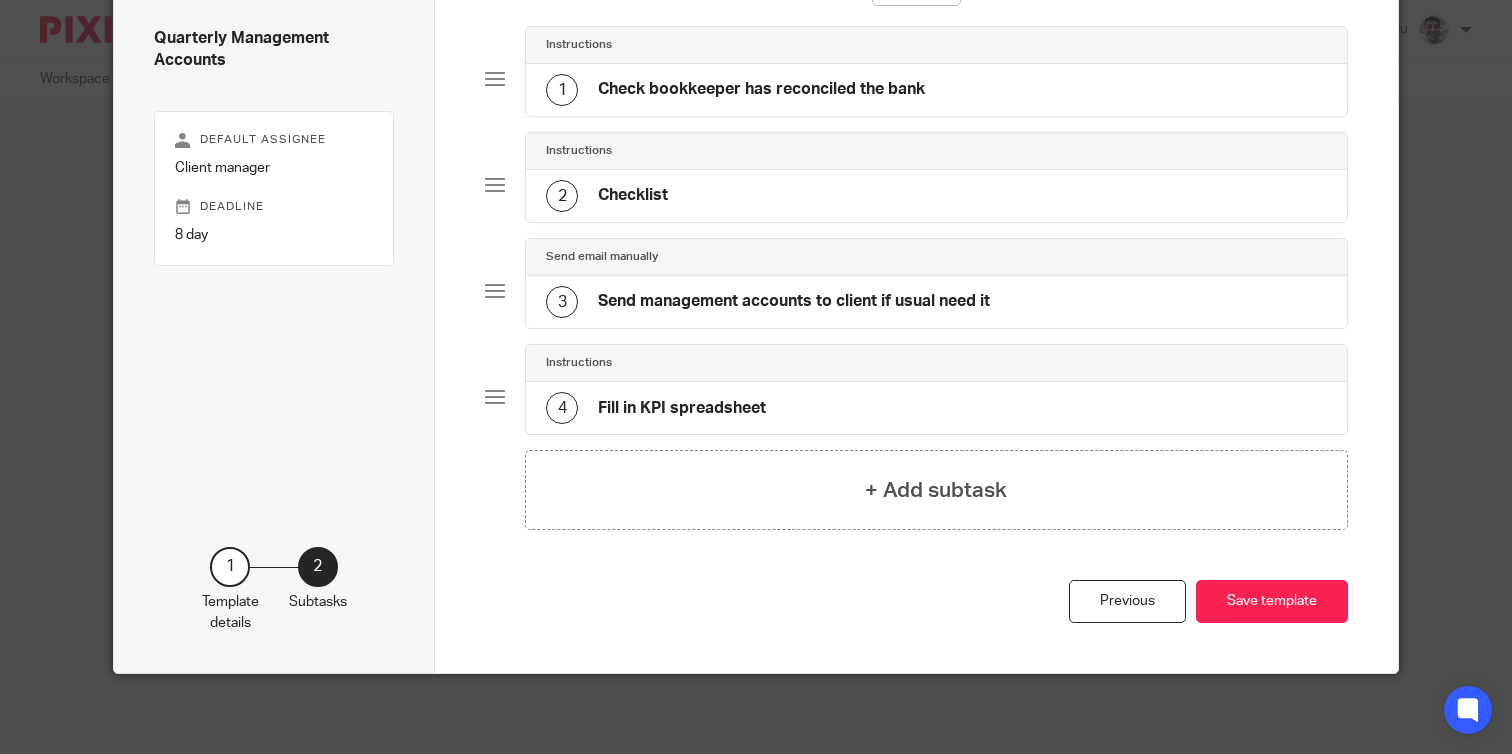 scroll, scrollTop: 157, scrollLeft: 0, axis: vertical 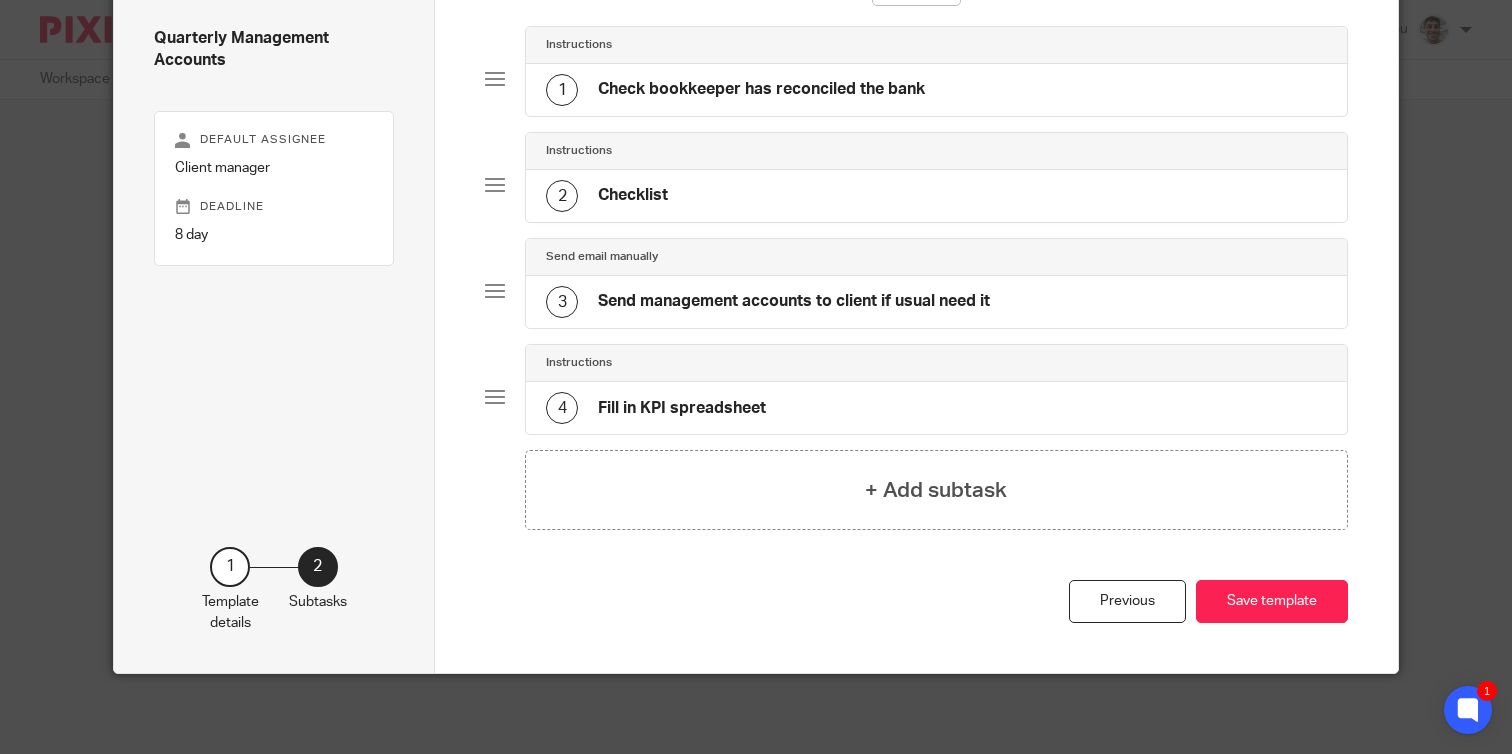 click on "Check bookkeeper has reconciled the bank" 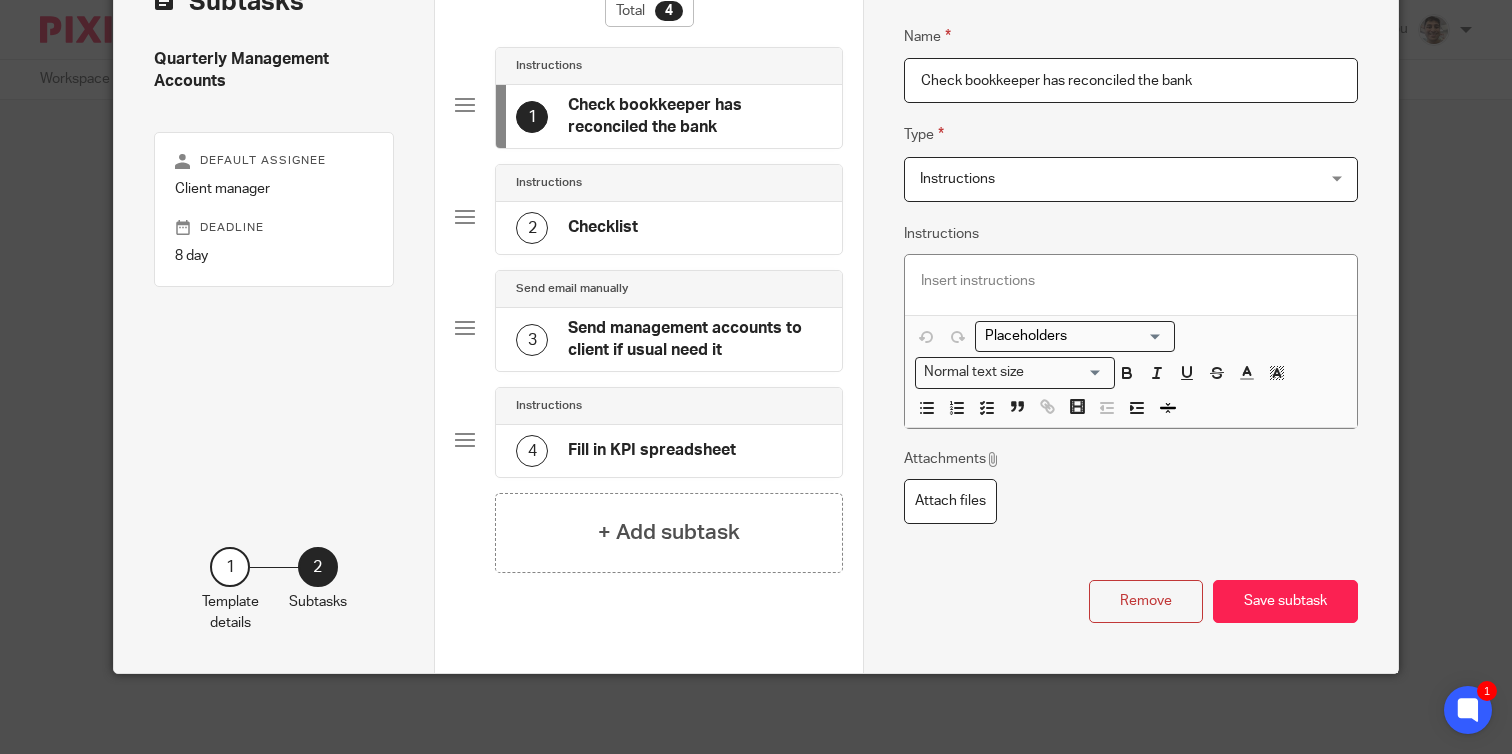 click on "Instructions" 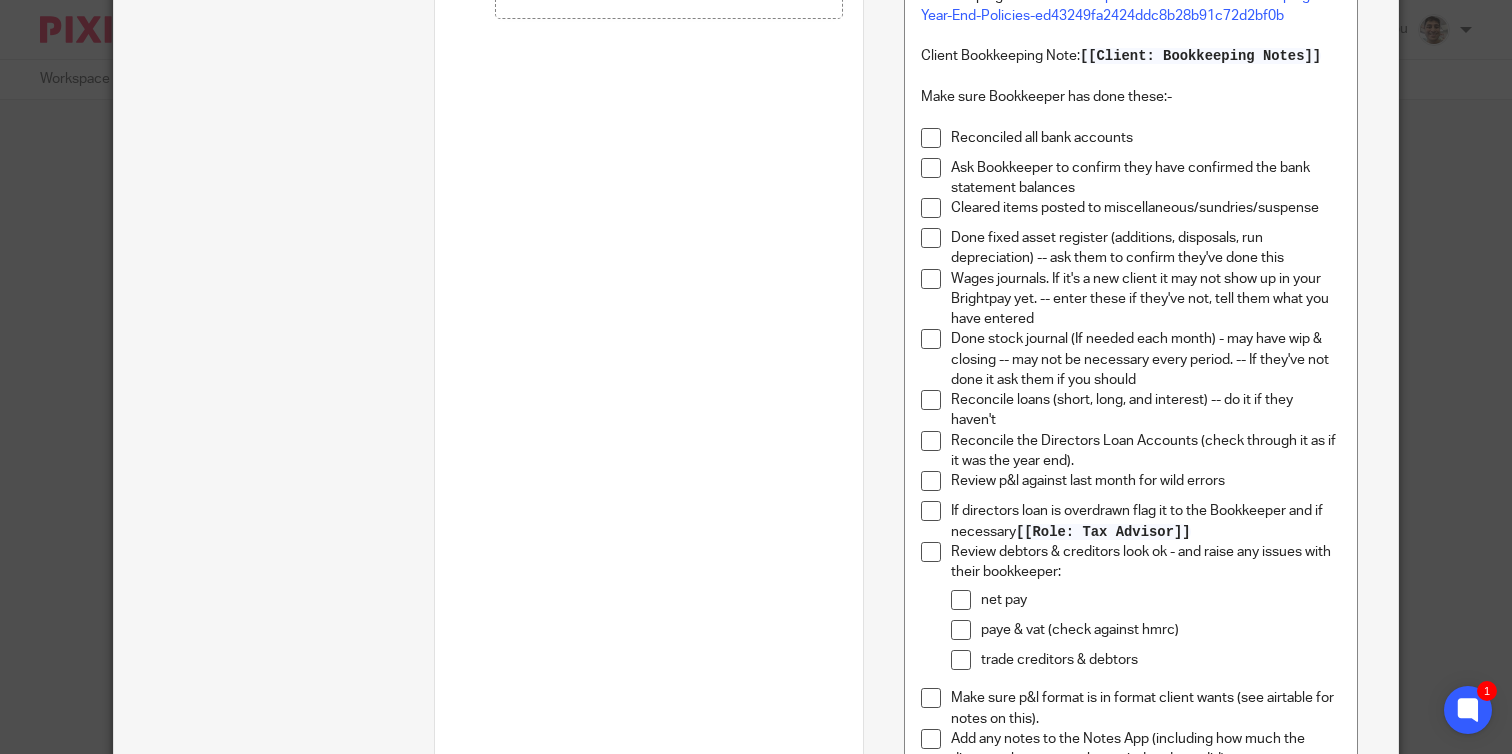 scroll, scrollTop: 692, scrollLeft: 0, axis: vertical 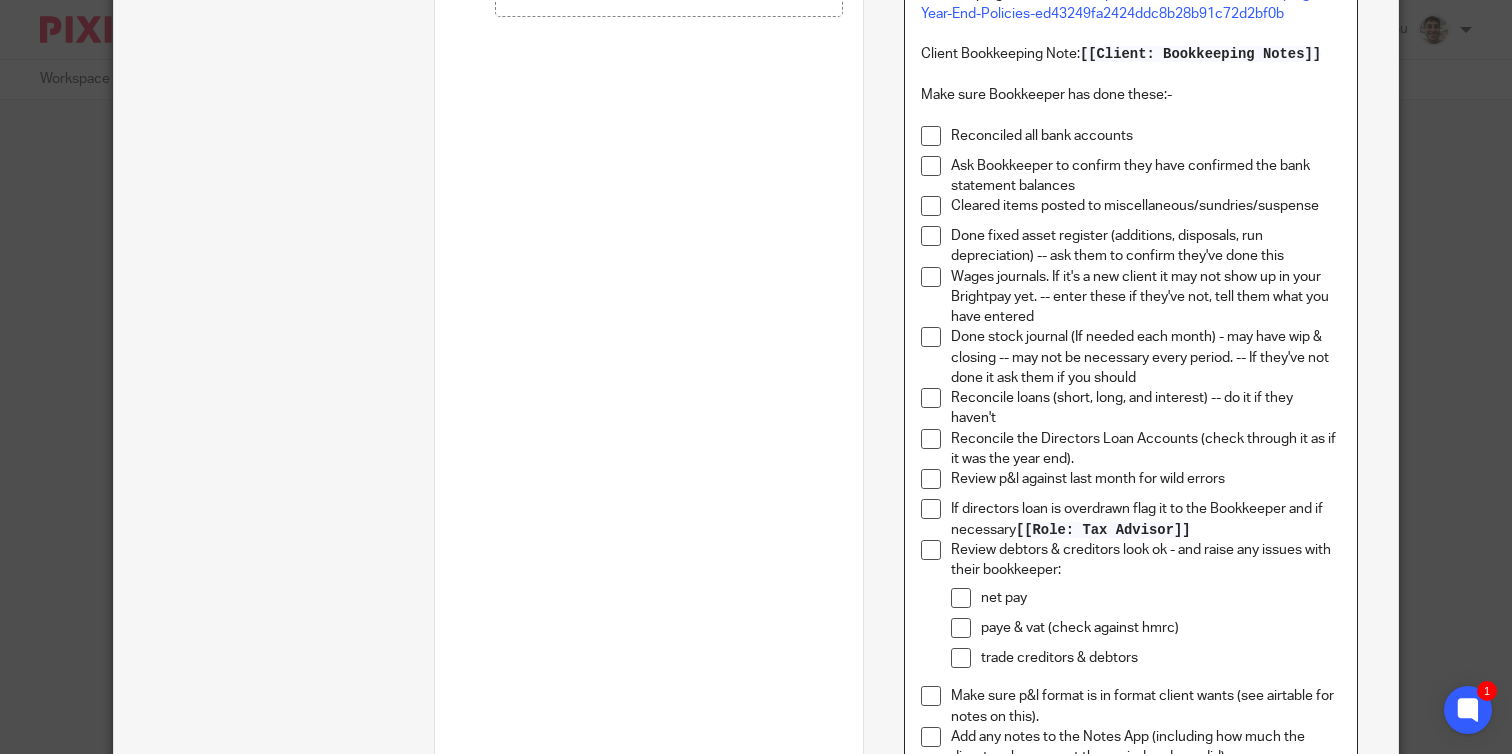 click on "Reconciled all bank accounts" at bounding box center [1146, 136] 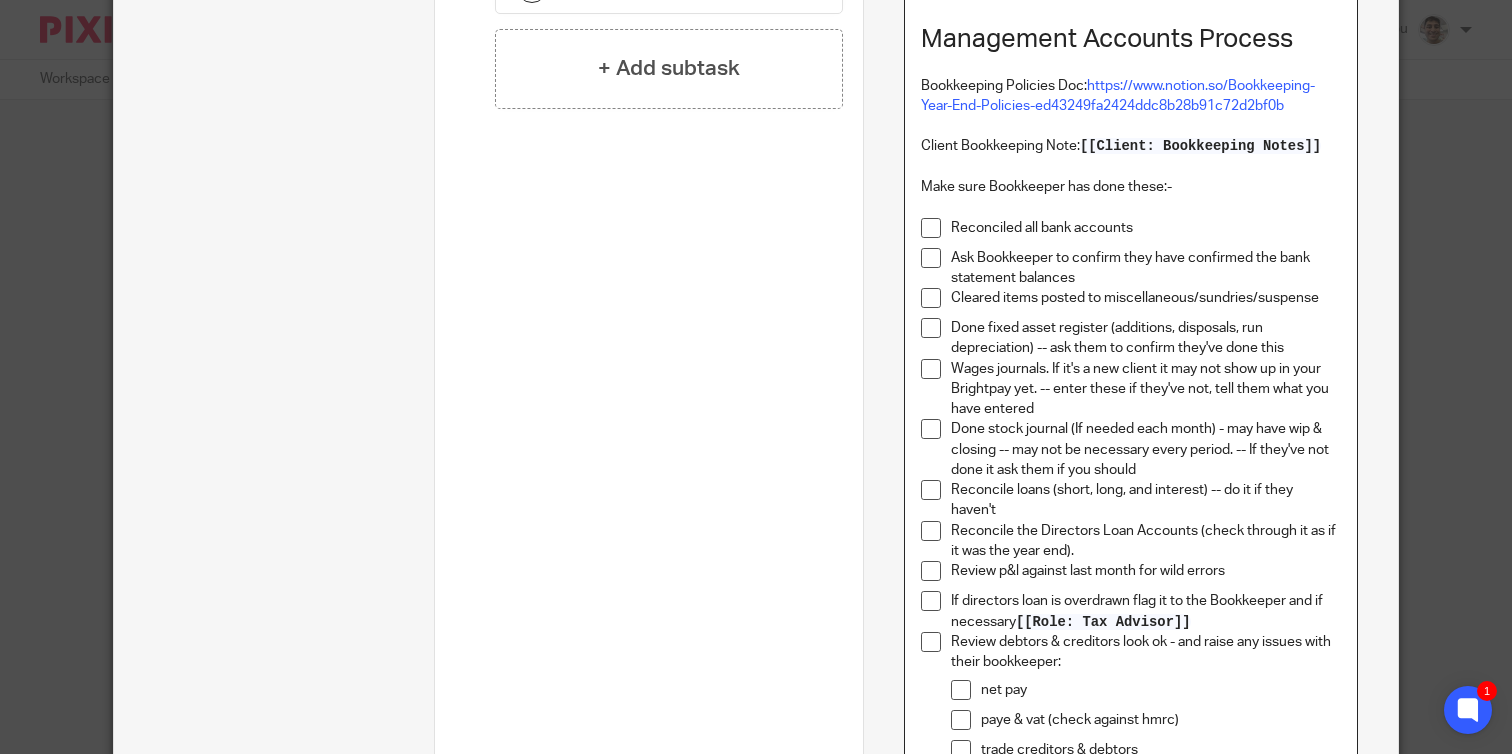 scroll, scrollTop: 594, scrollLeft: 0, axis: vertical 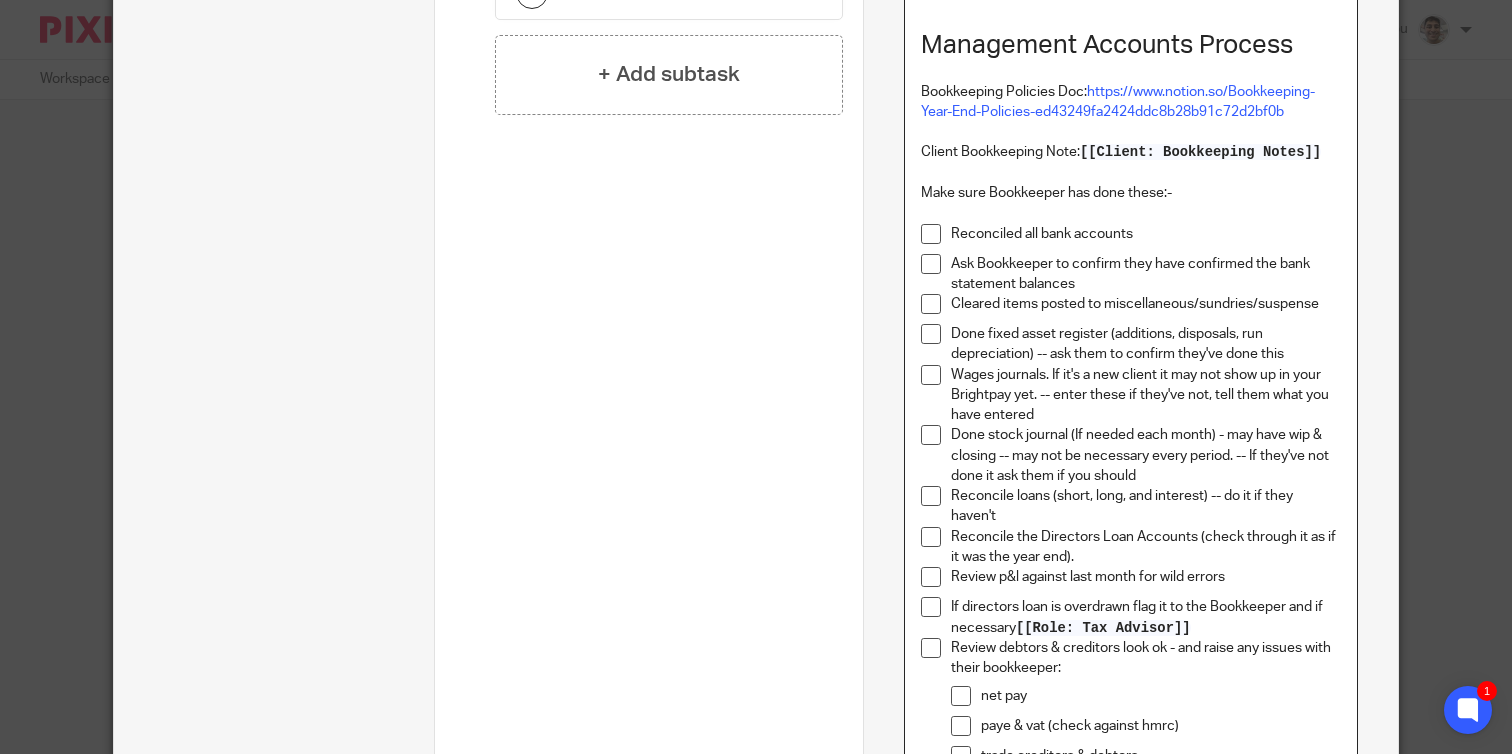 click on "Ask Bookkeeper to confirm they have confirmed the bank statement balances" at bounding box center (1146, 274) 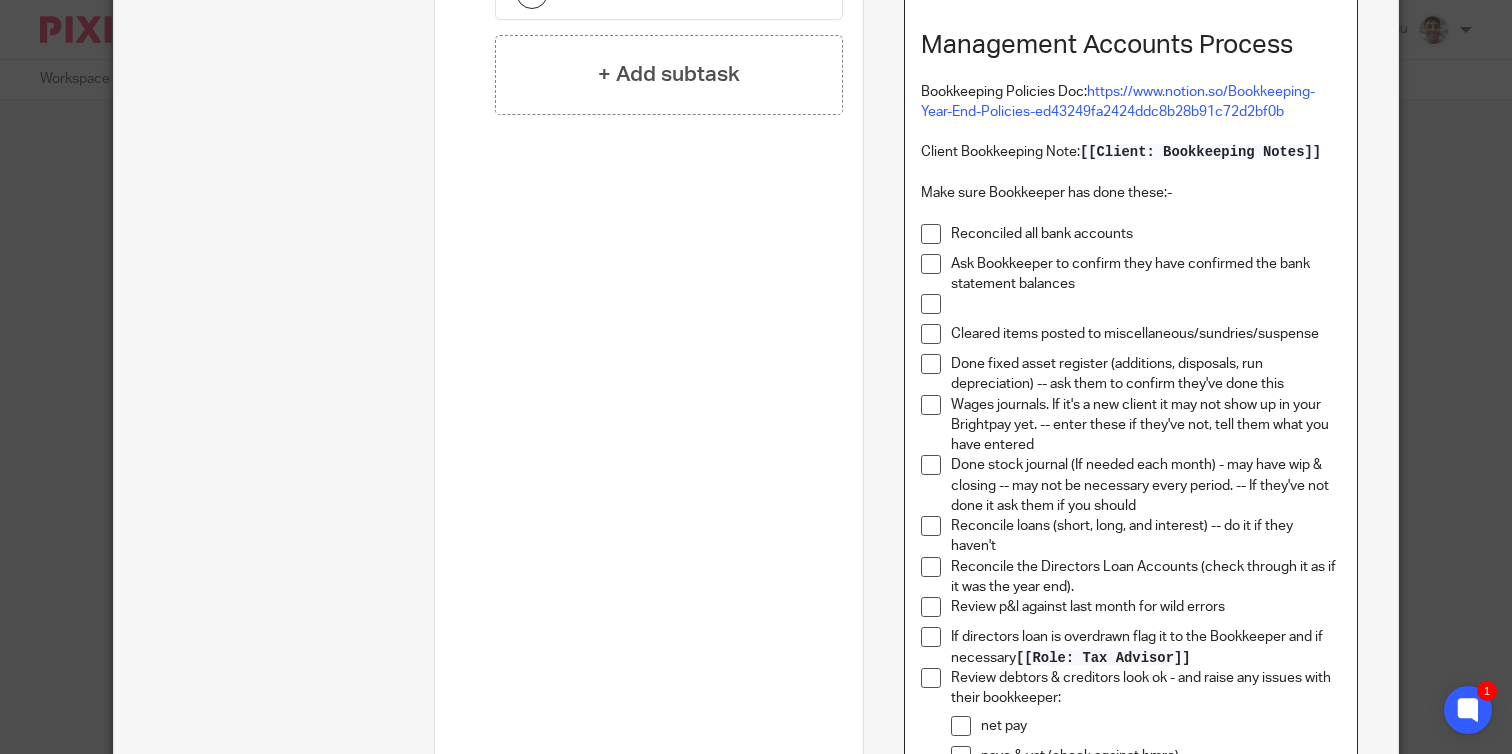 type 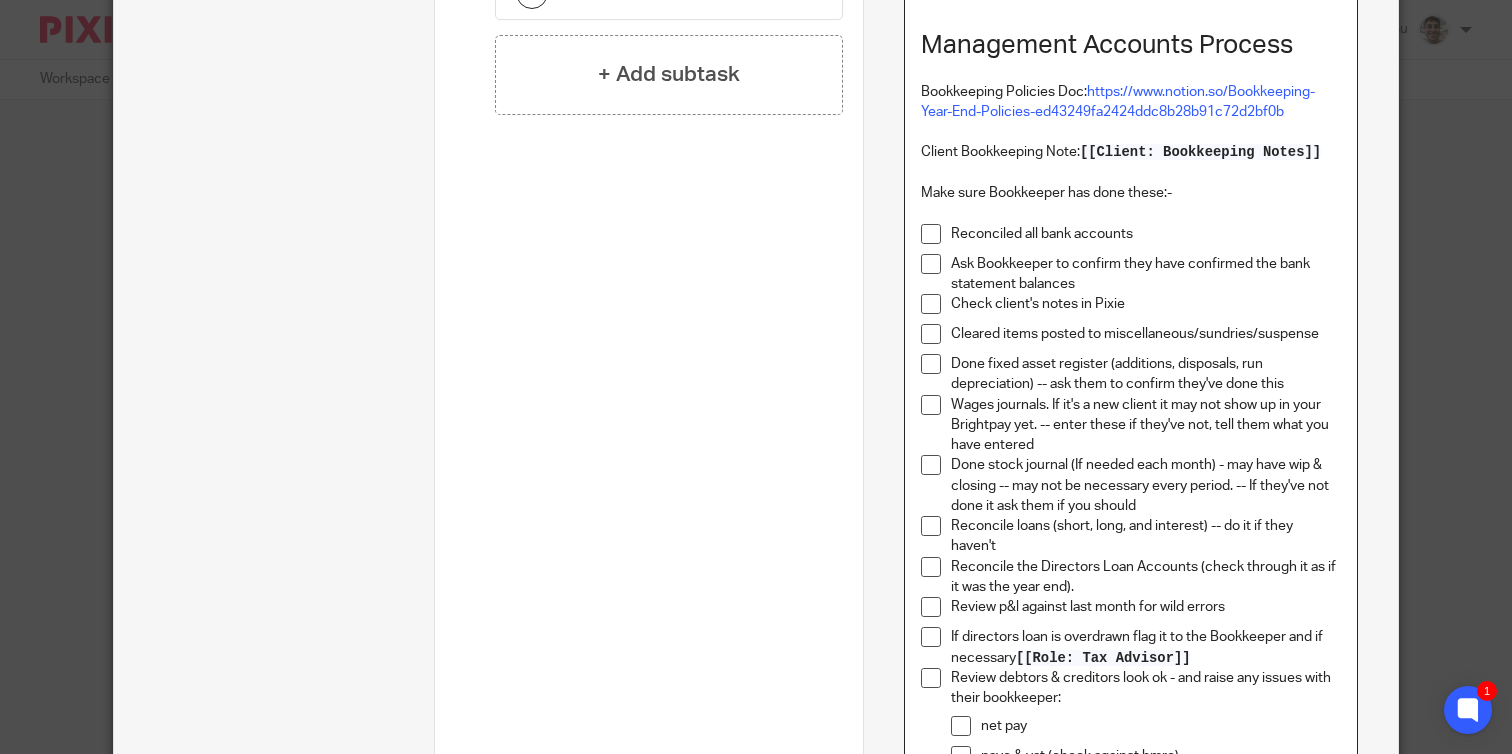 click on "Check client's notes in Pixie" at bounding box center [1146, 304] 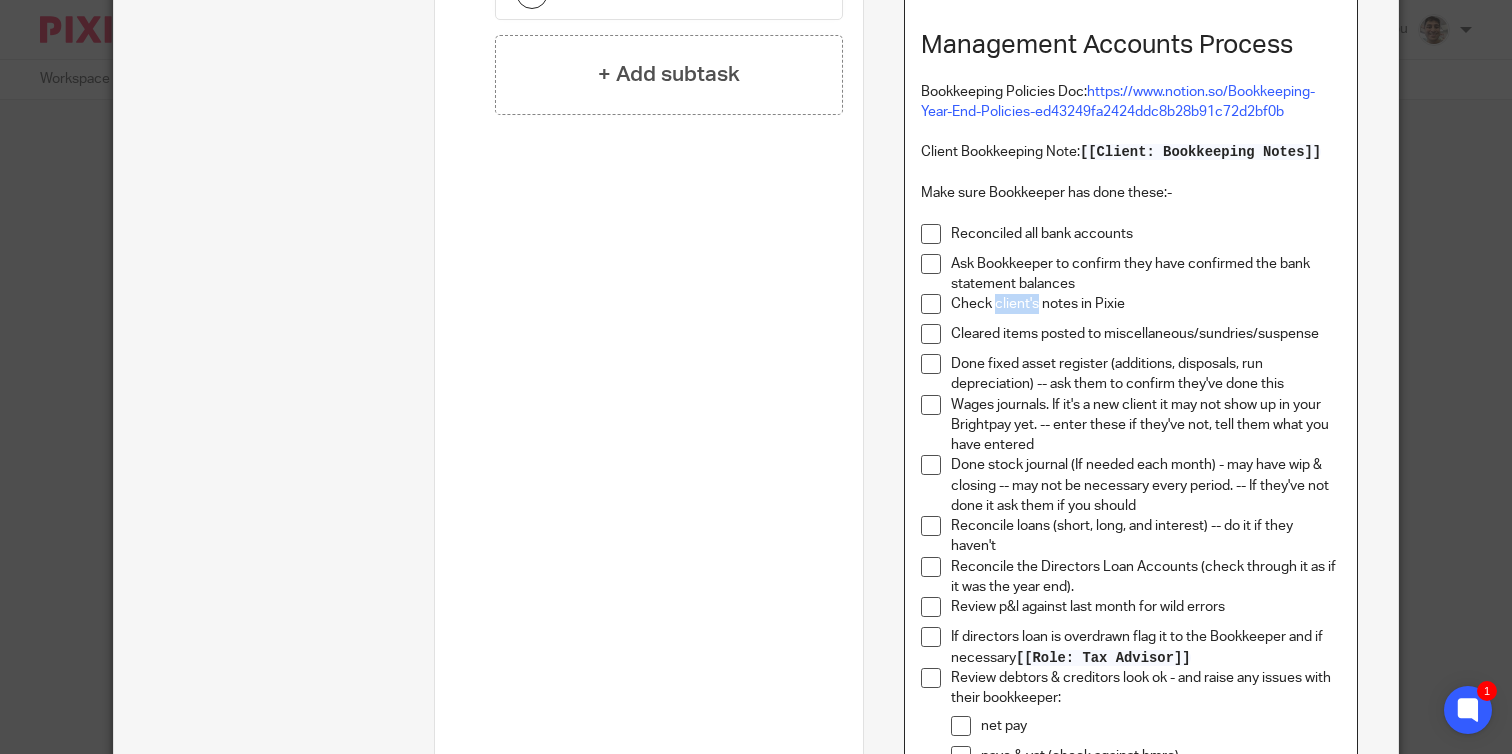 click on "Check client's notes in Pixie" at bounding box center (1146, 304) 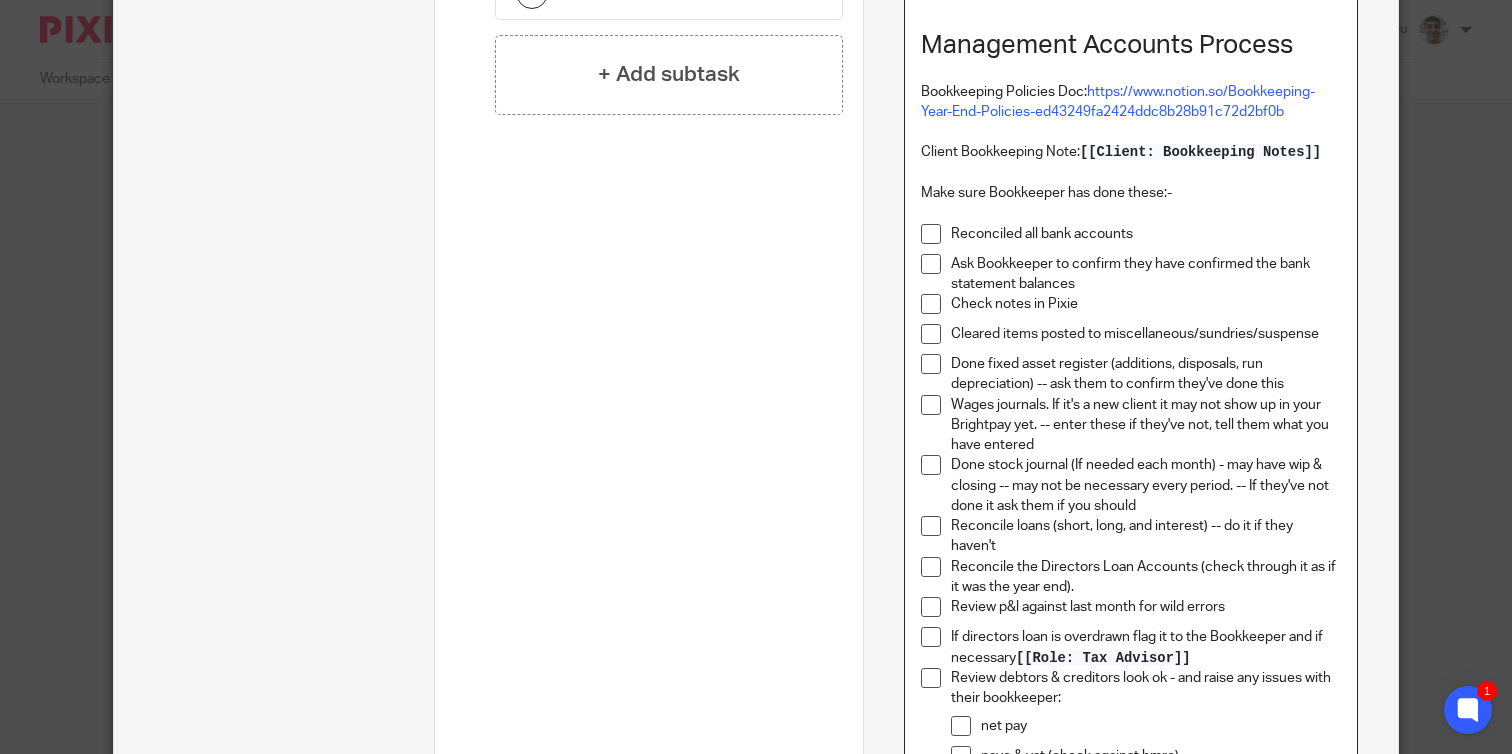 click on "Check notes in Pixie" at bounding box center [1146, 304] 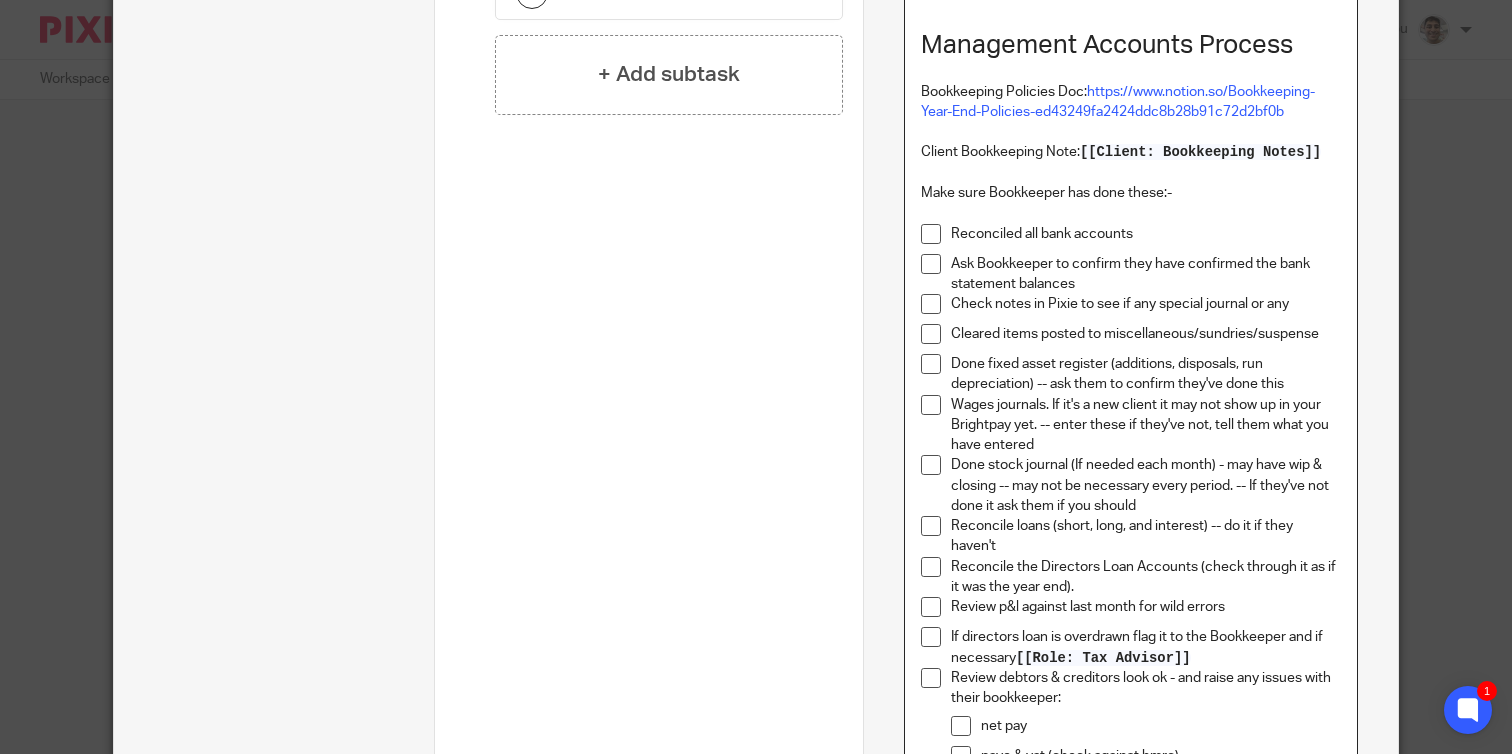 click on "Check notes in Pixie to see if any special journal or any" at bounding box center (1146, 309) 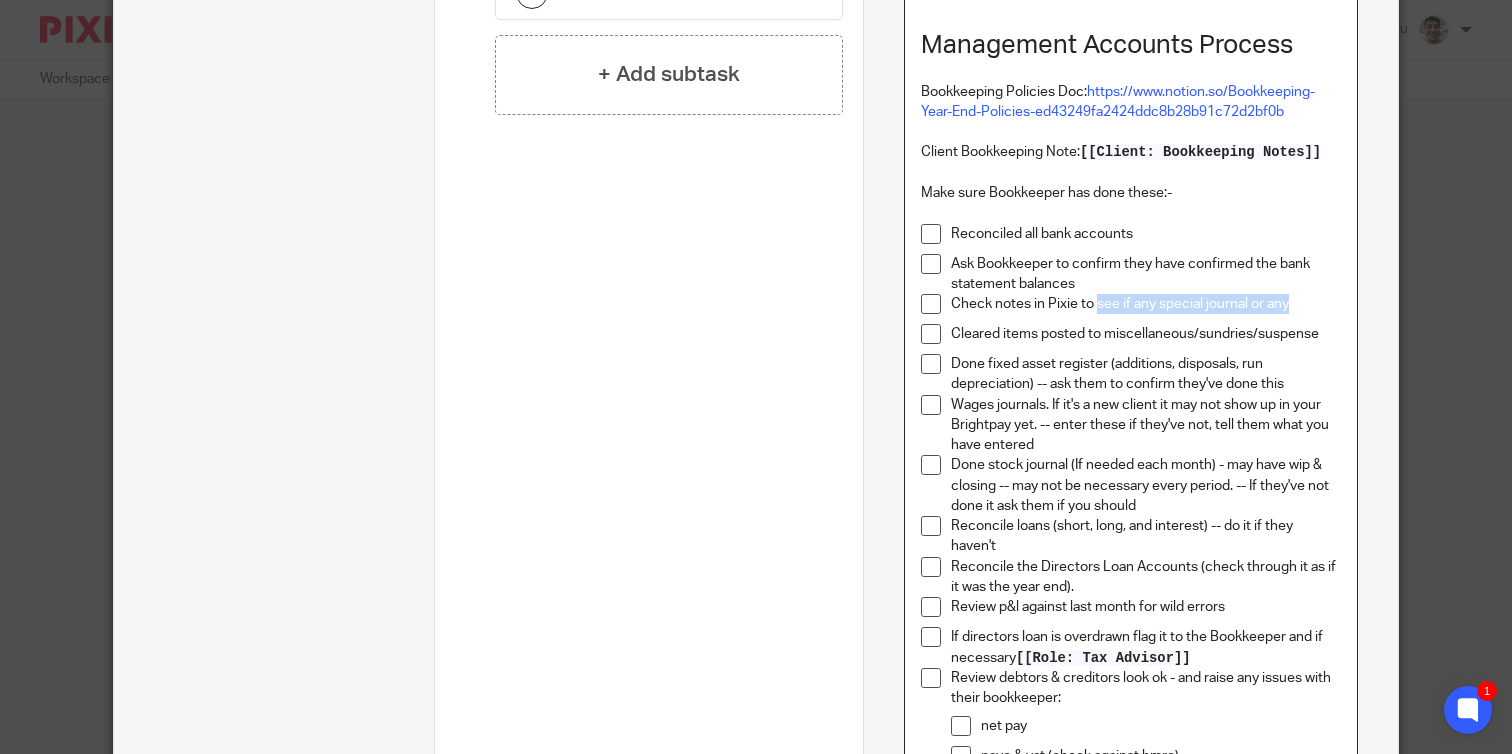 drag, startPoint x: 1323, startPoint y: 313, endPoint x: 1098, endPoint y: 314, distance: 225.00223 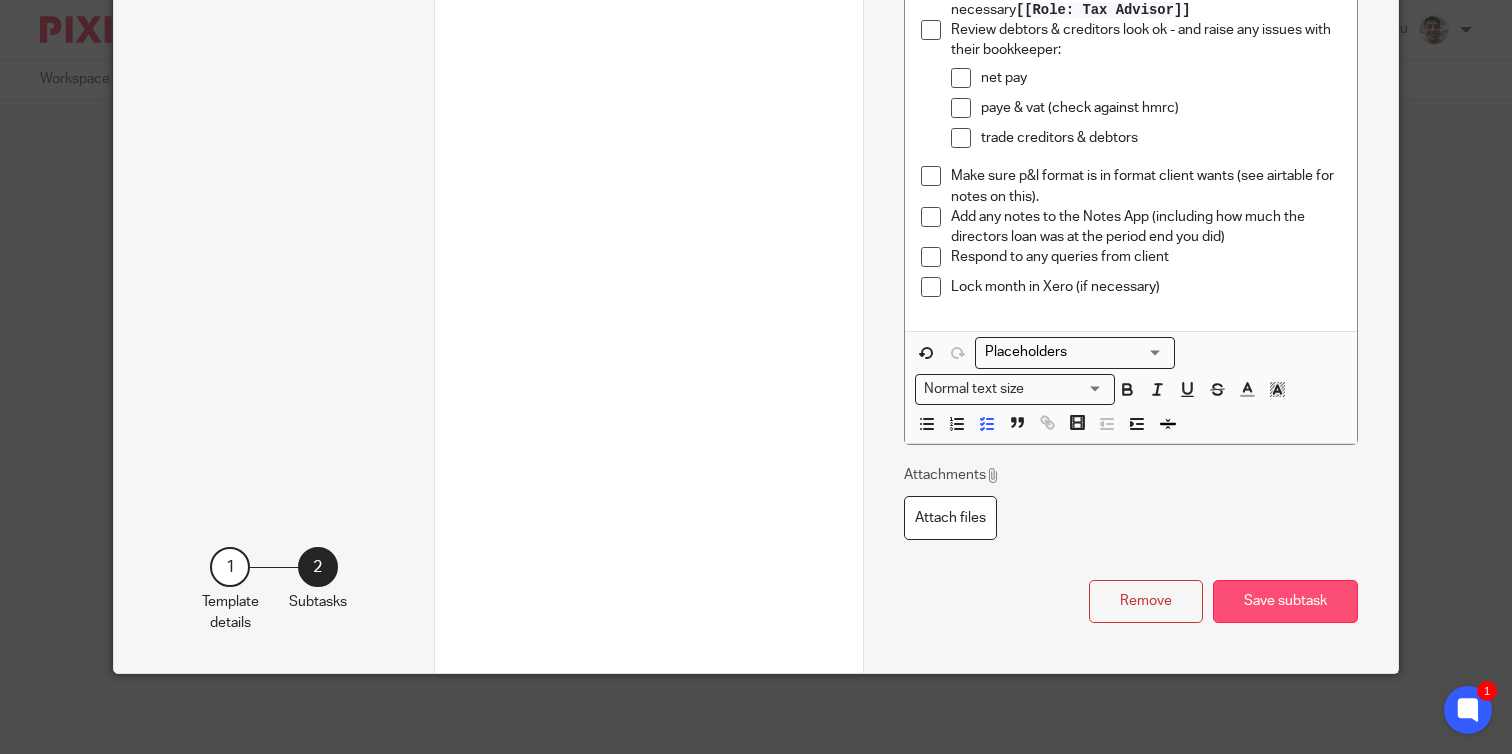 click on "Save subtask" at bounding box center [1285, 601] 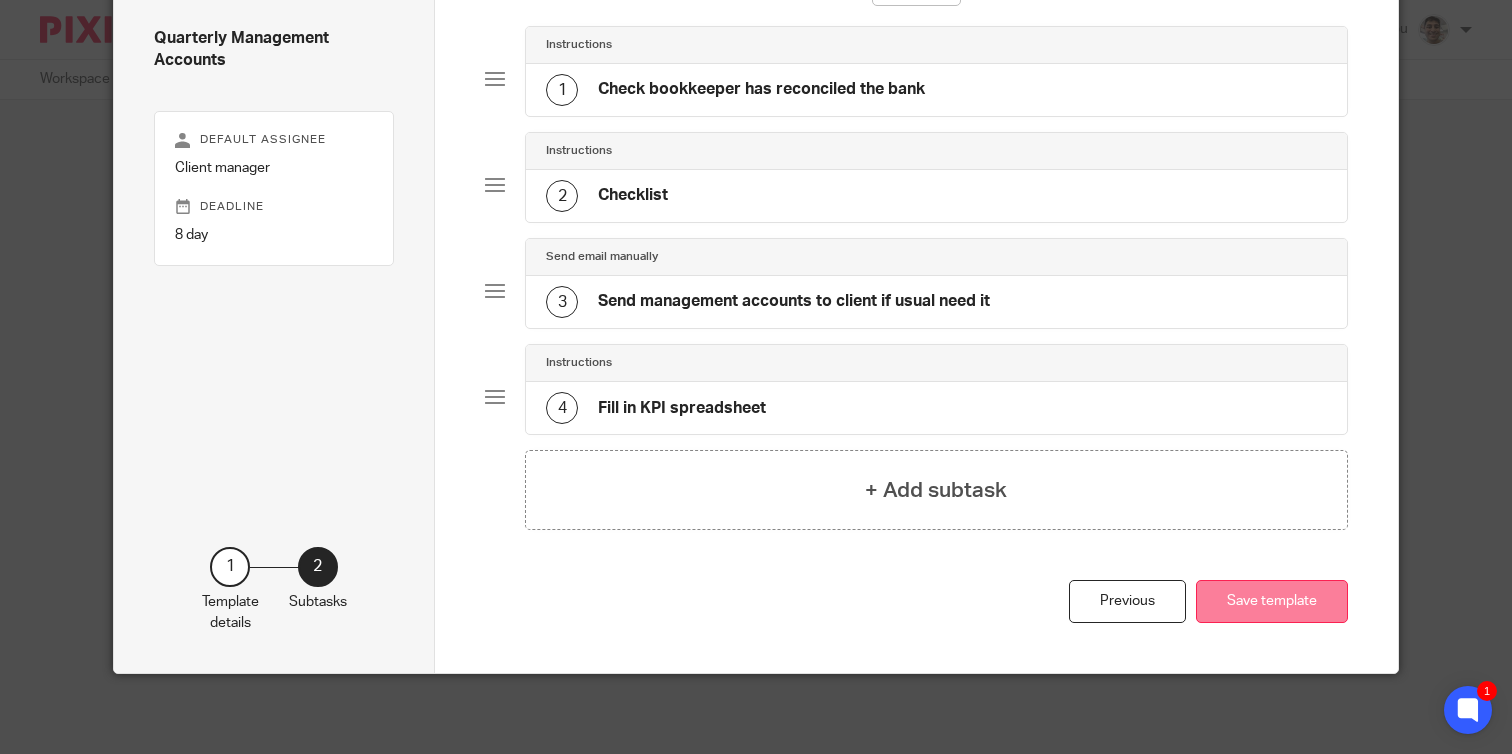 click on "Save template" at bounding box center [1272, 601] 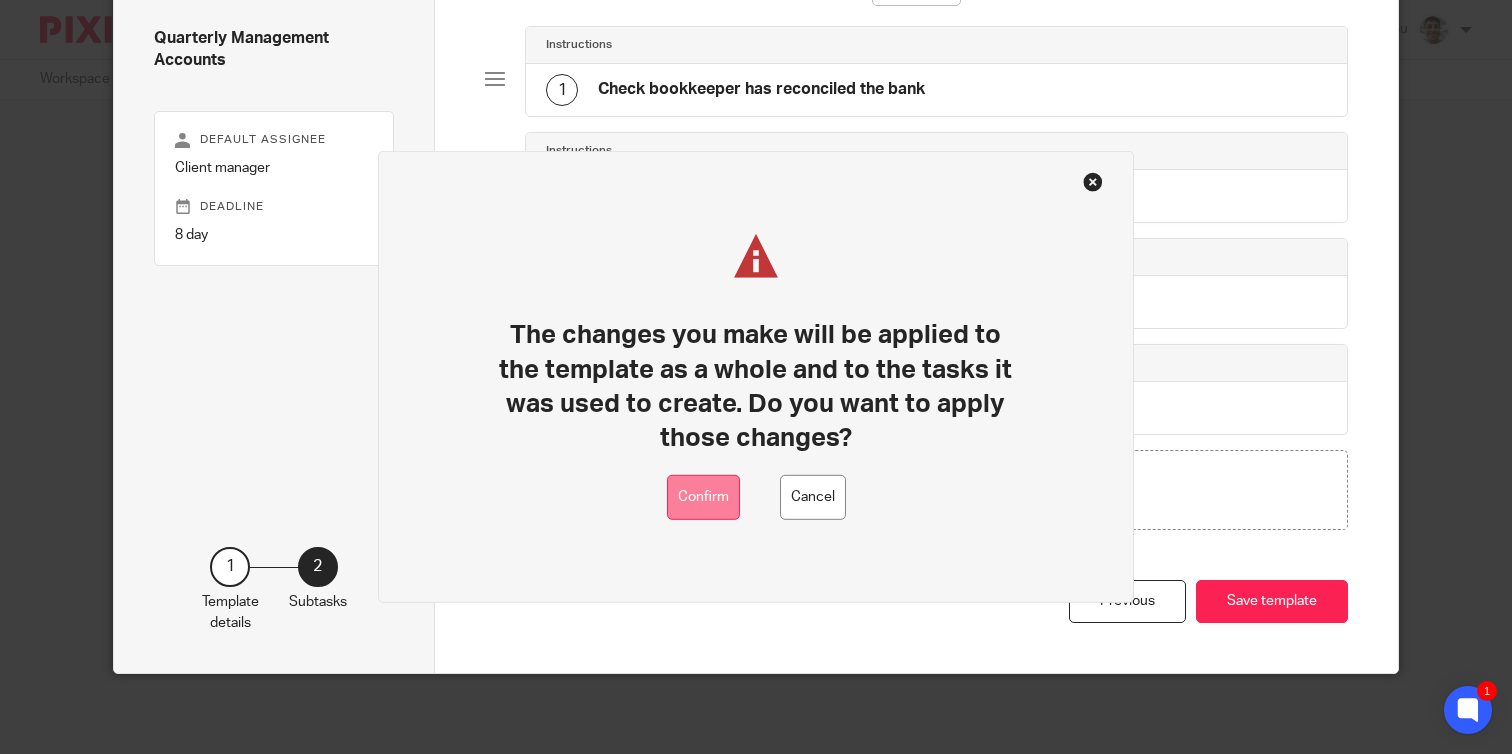 click on "Confirm" at bounding box center [703, 497] 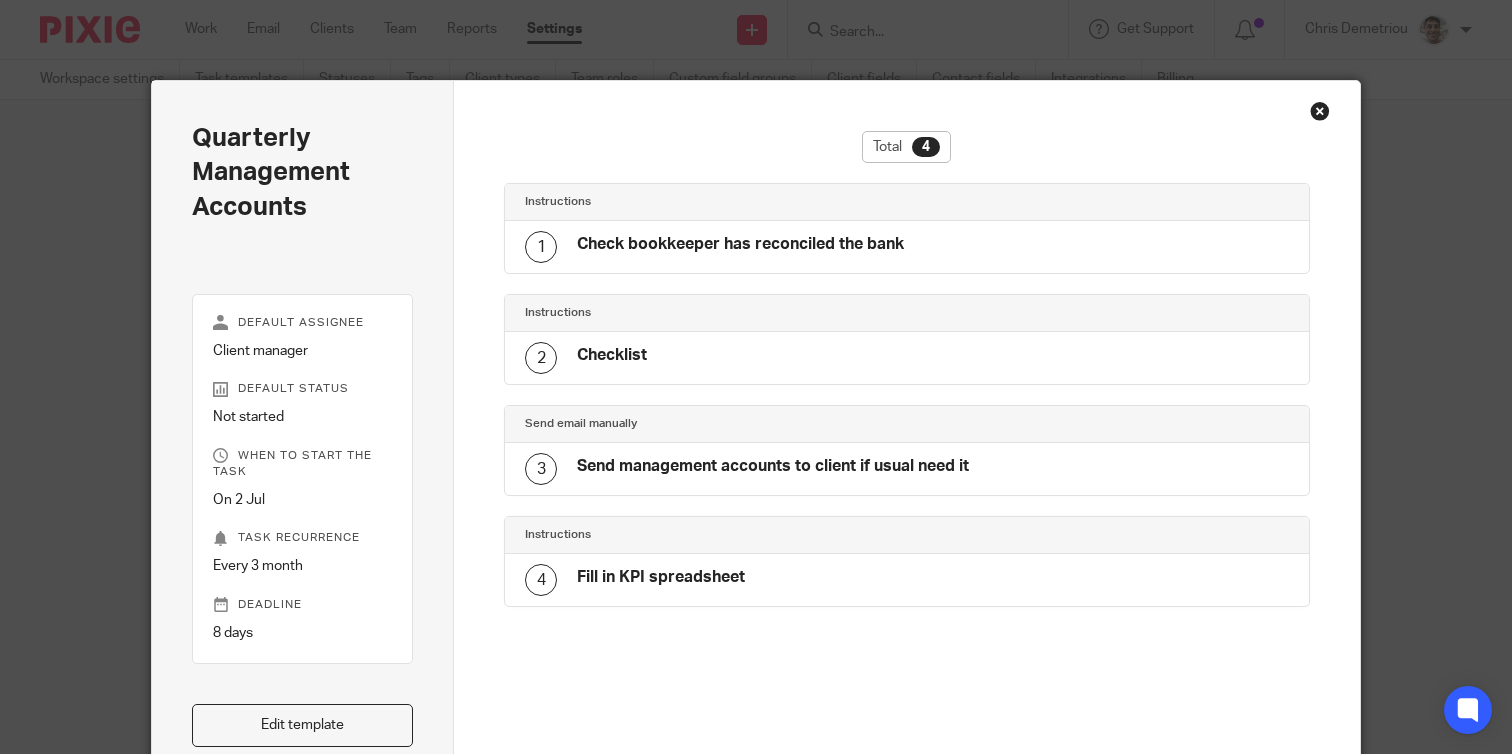 scroll, scrollTop: 0, scrollLeft: 0, axis: both 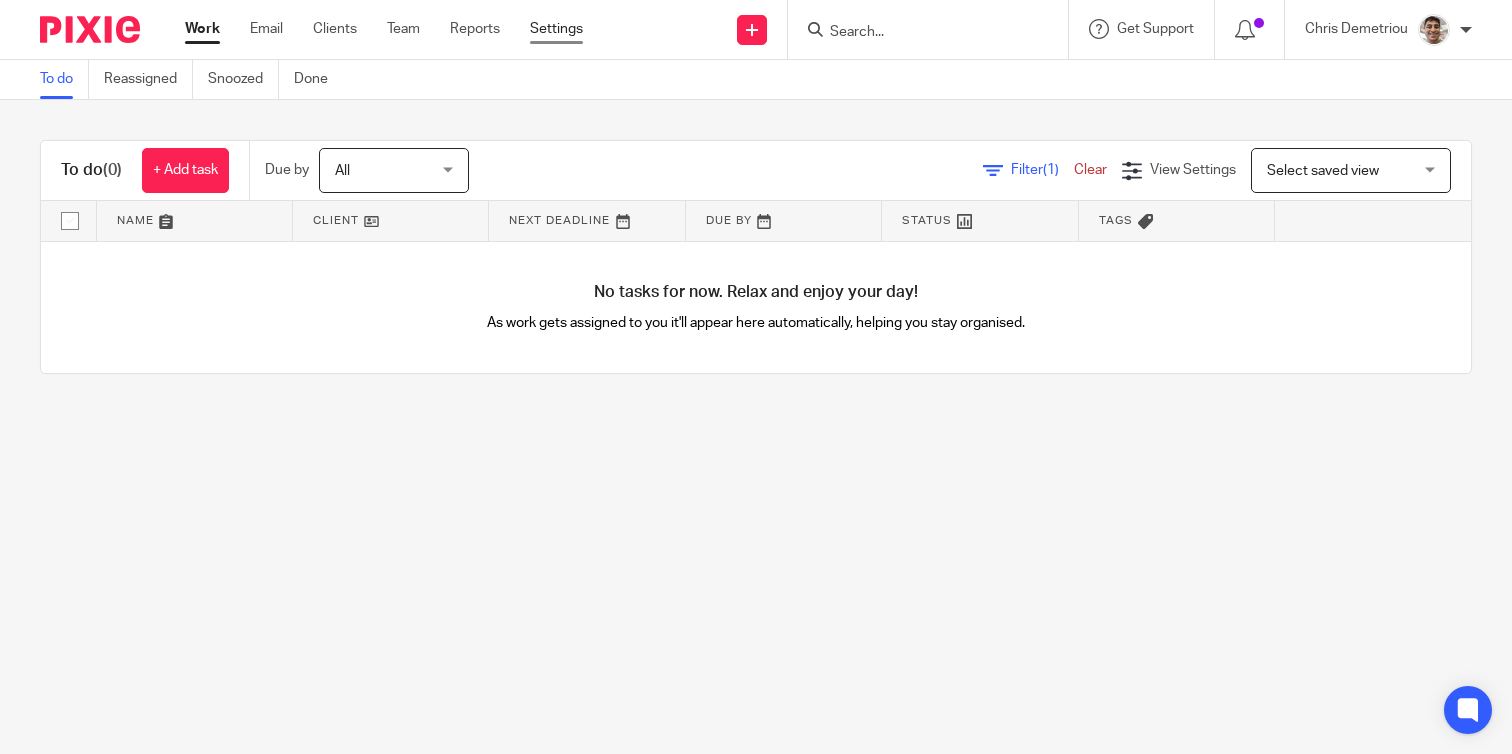 click on "Settings" at bounding box center (556, 29) 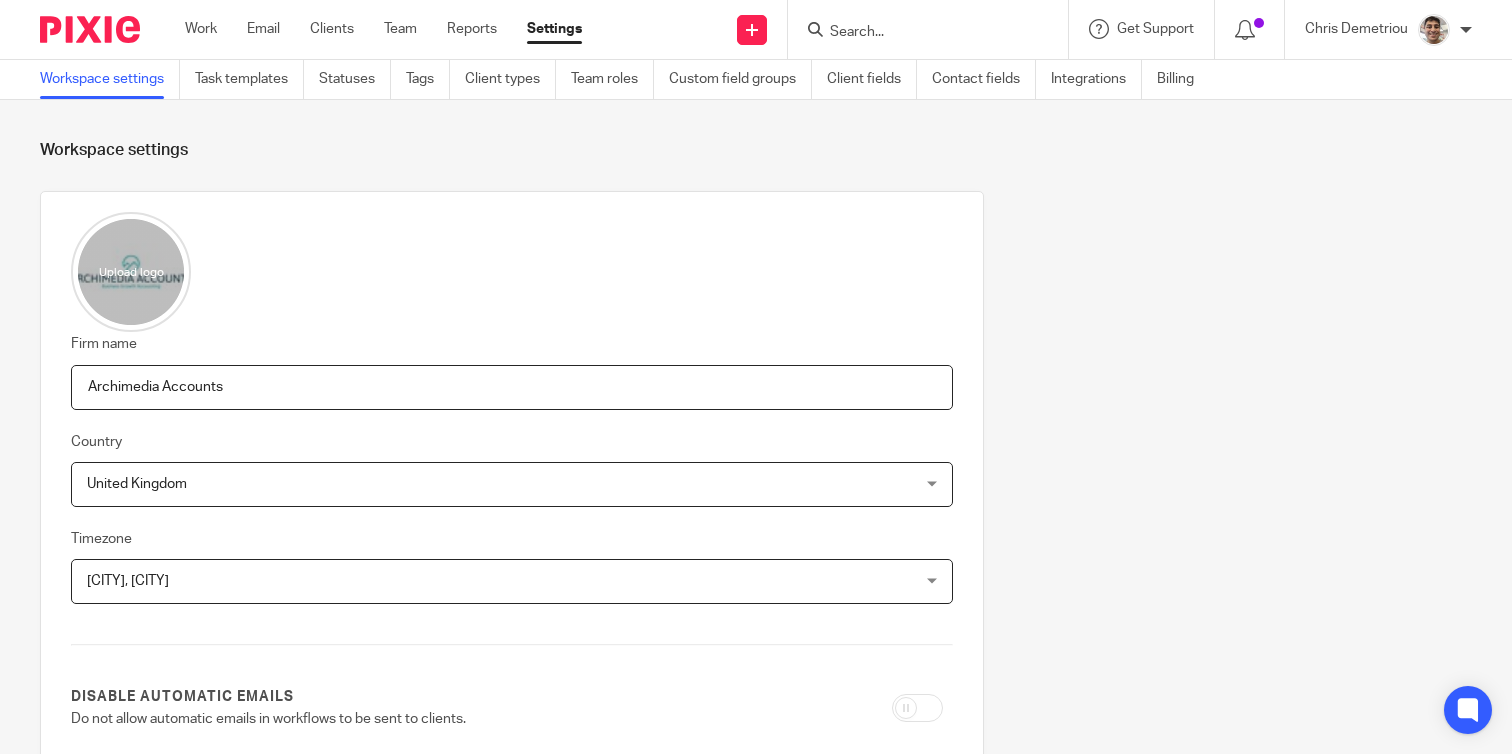 scroll, scrollTop: 0, scrollLeft: 0, axis: both 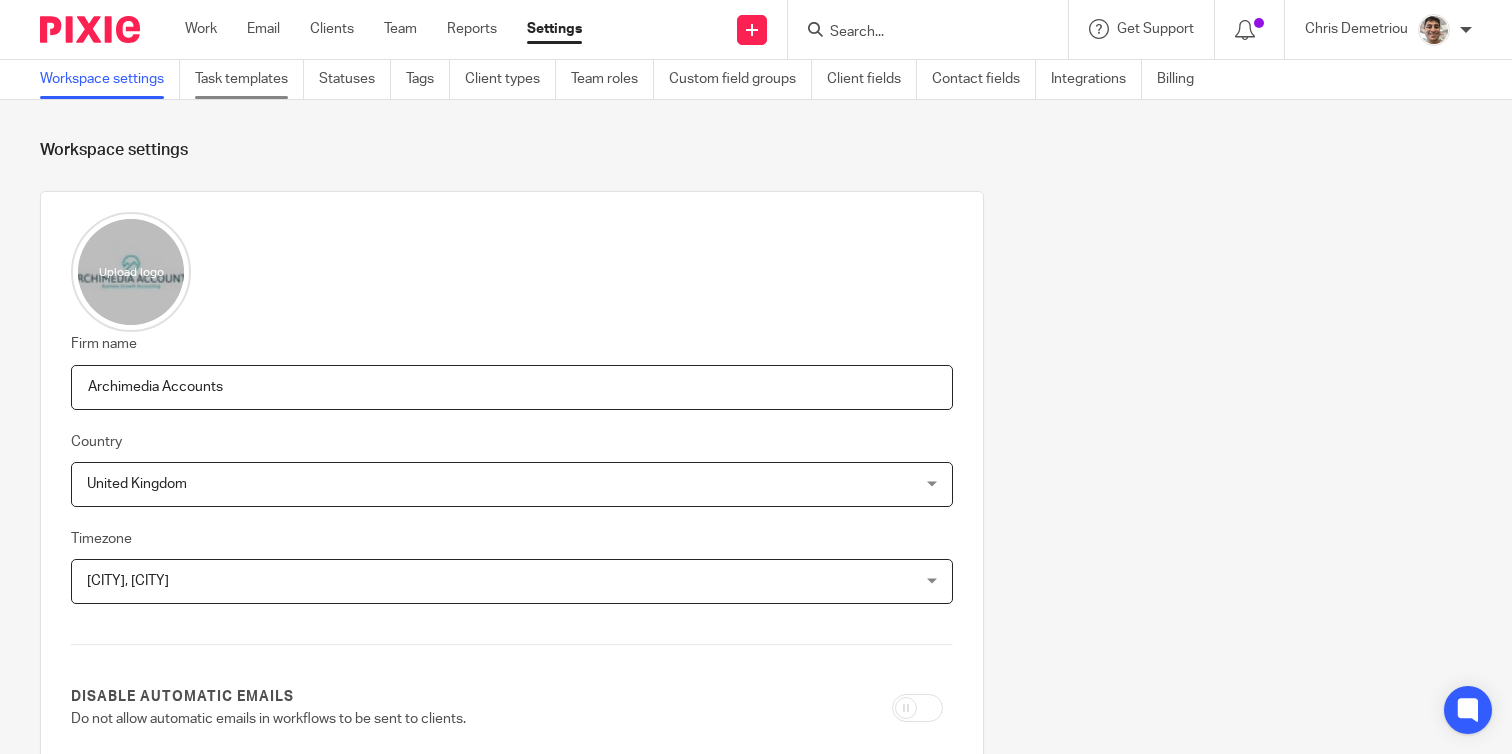 click on "Task templates" at bounding box center (249, 79) 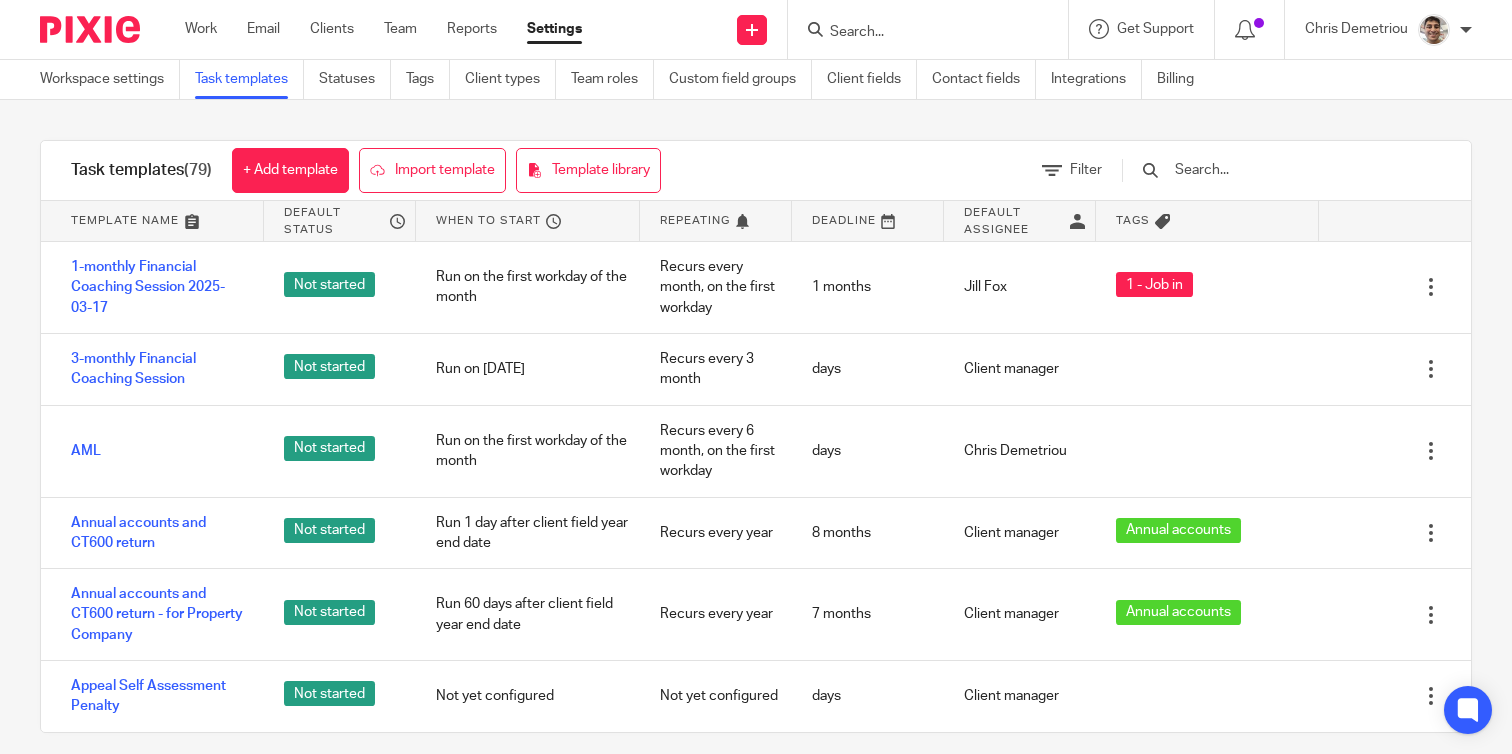scroll, scrollTop: 0, scrollLeft: 0, axis: both 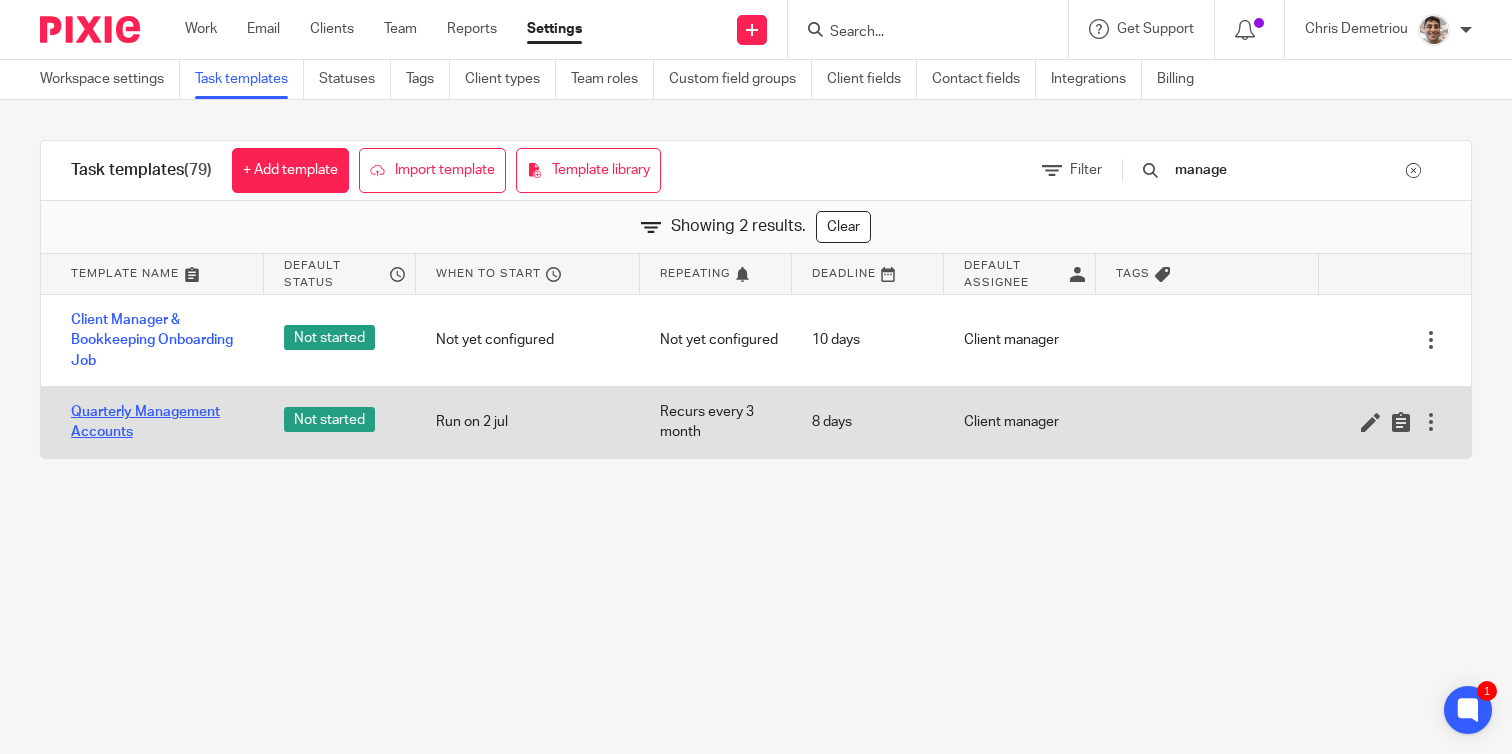 type on "manage" 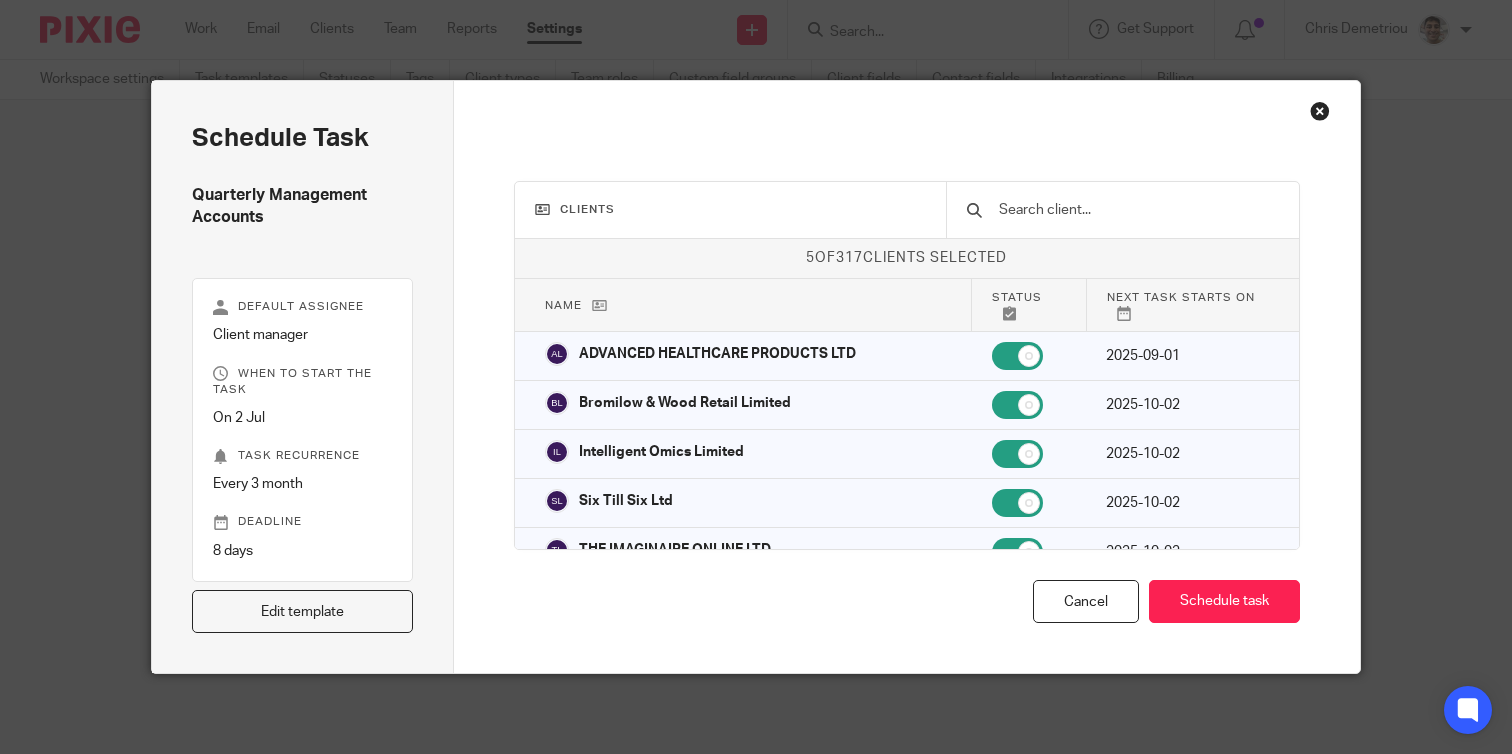 scroll, scrollTop: 0, scrollLeft: 0, axis: both 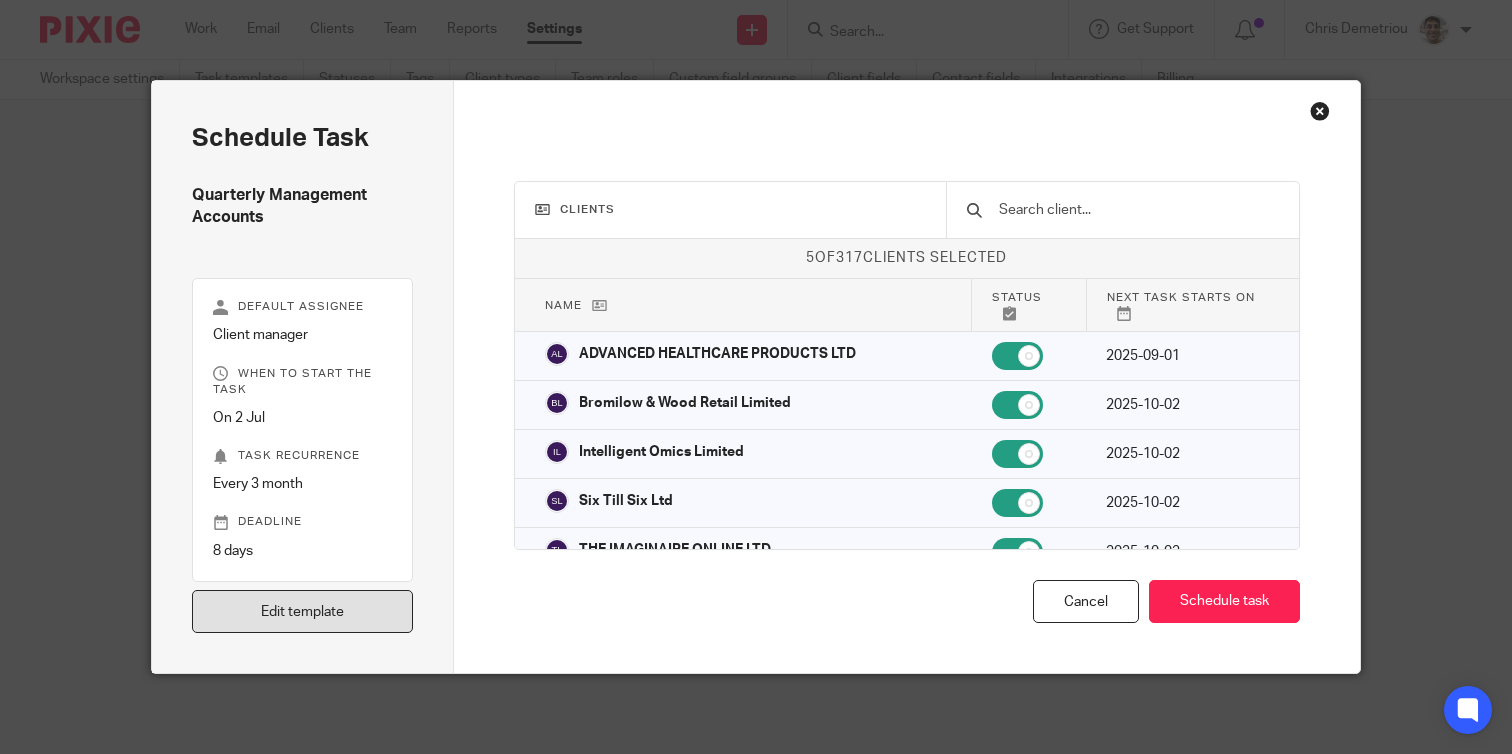 click on "Edit template" at bounding box center (302, 611) 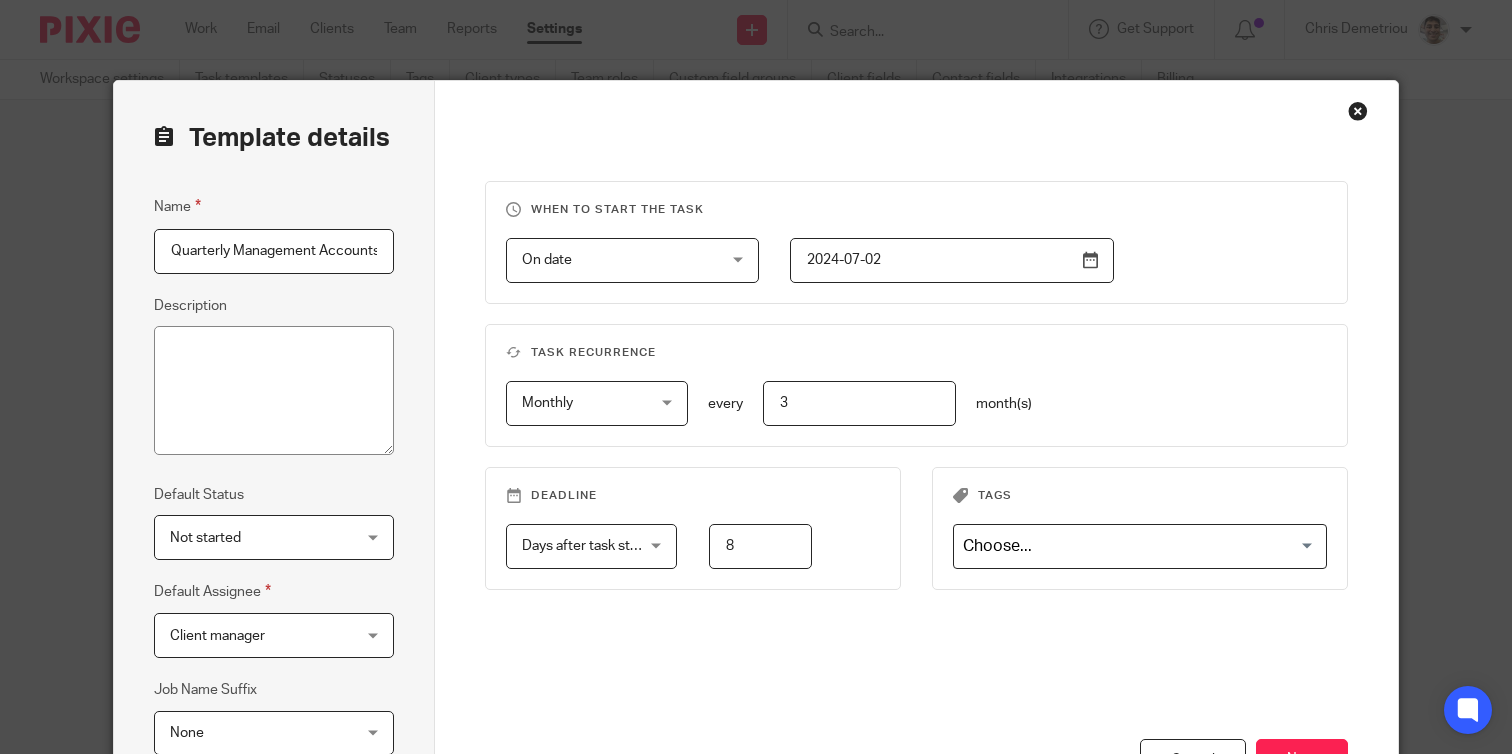 scroll, scrollTop: 0, scrollLeft: 0, axis: both 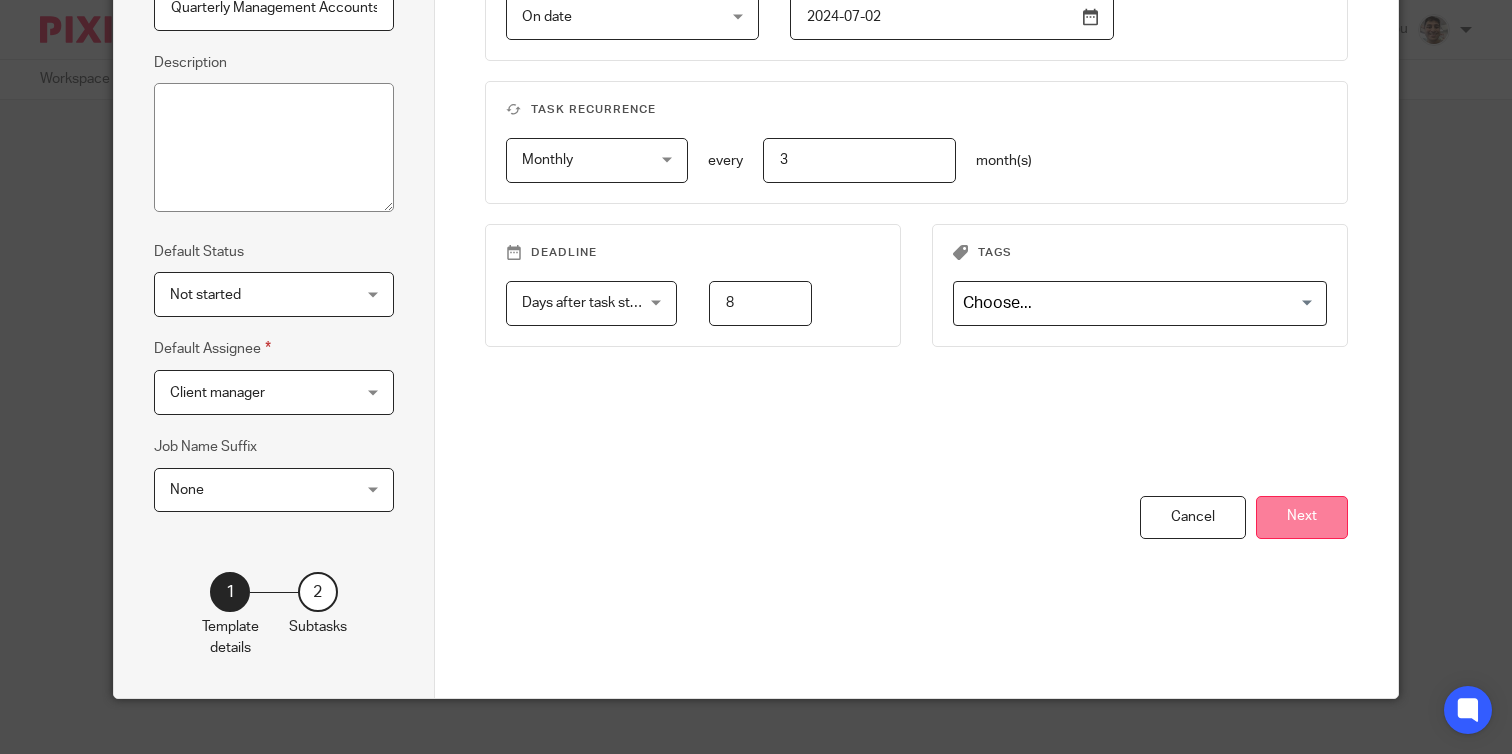 click on "Next" at bounding box center (1302, 517) 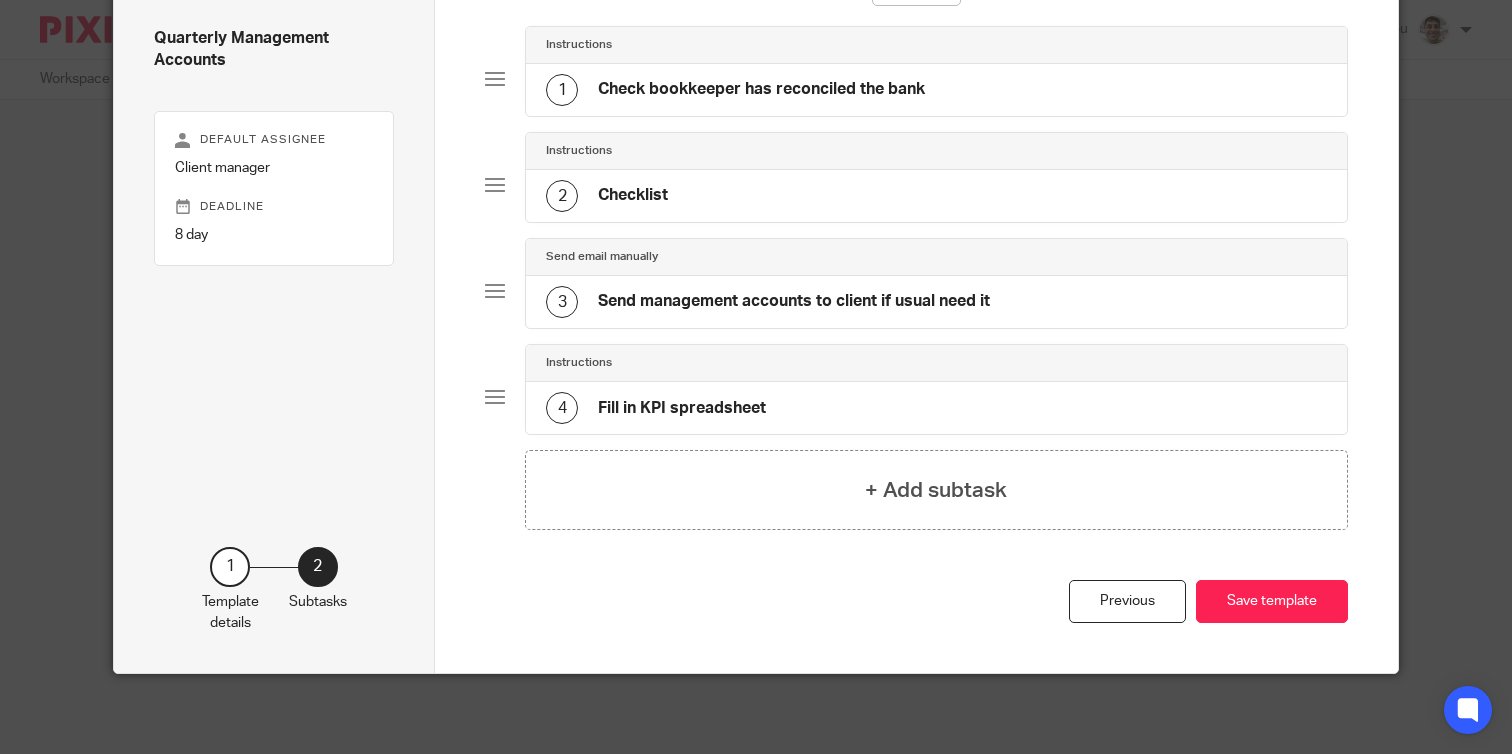 scroll, scrollTop: 157, scrollLeft: 0, axis: vertical 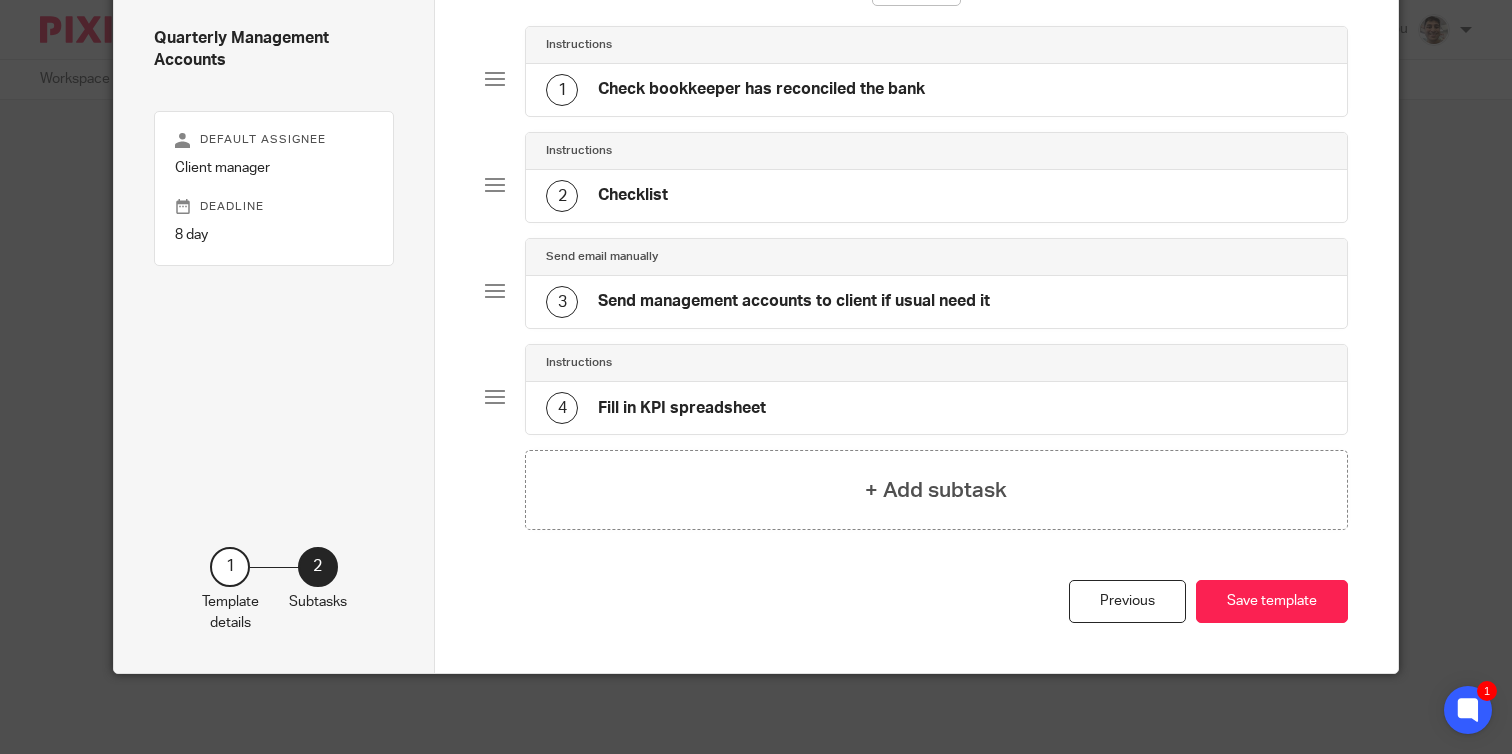 click on "2
Checklist" 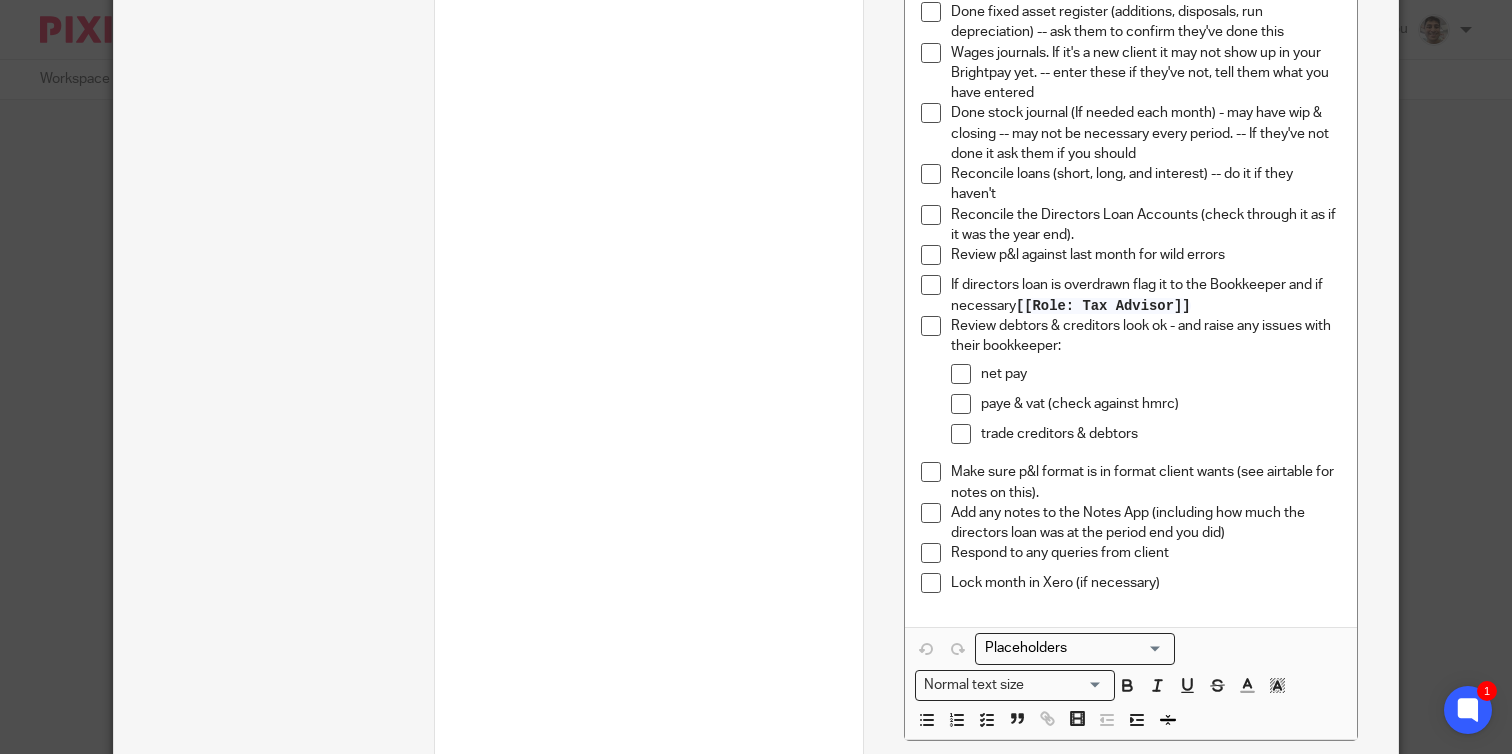 scroll, scrollTop: 955, scrollLeft: 0, axis: vertical 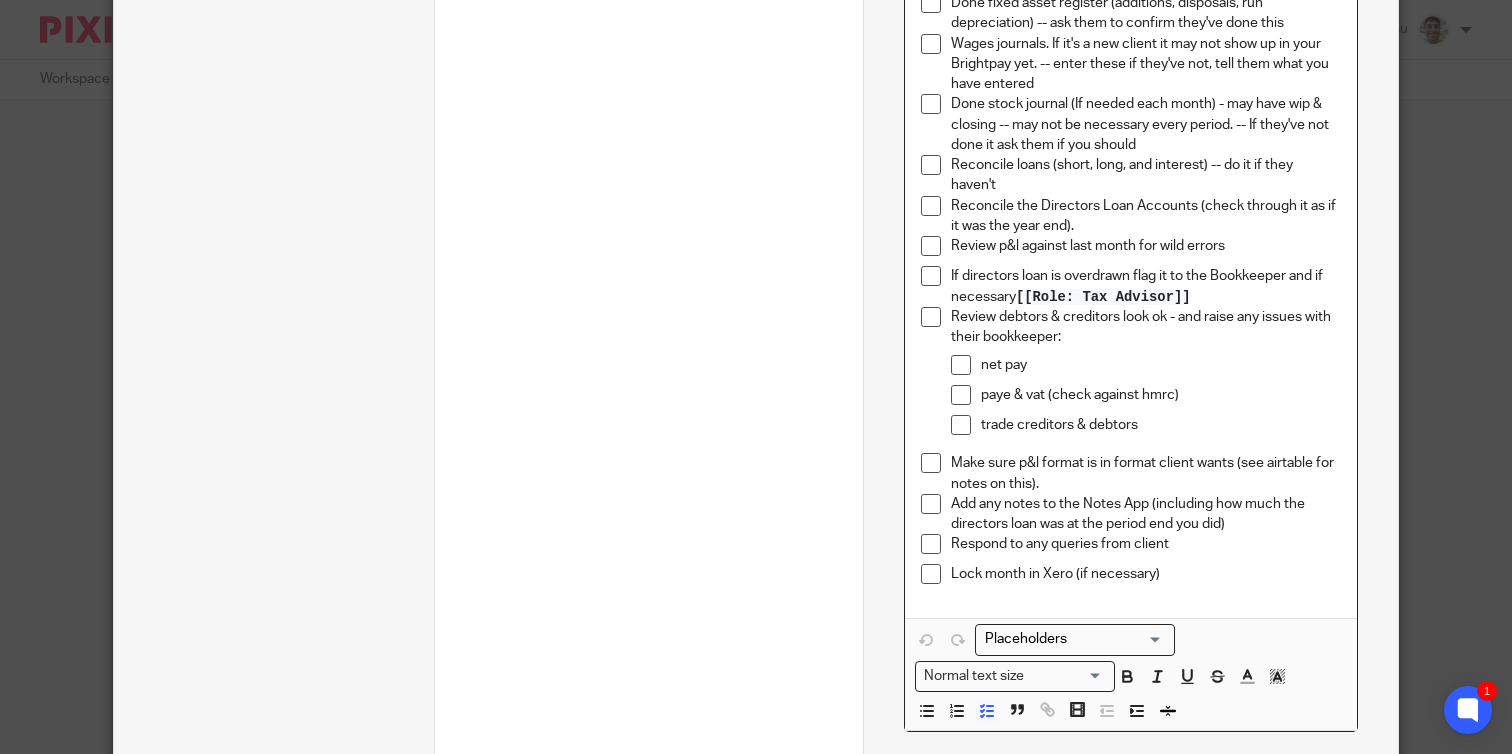 click on "Lock month in Xero (if necessary)" at bounding box center [1146, 574] 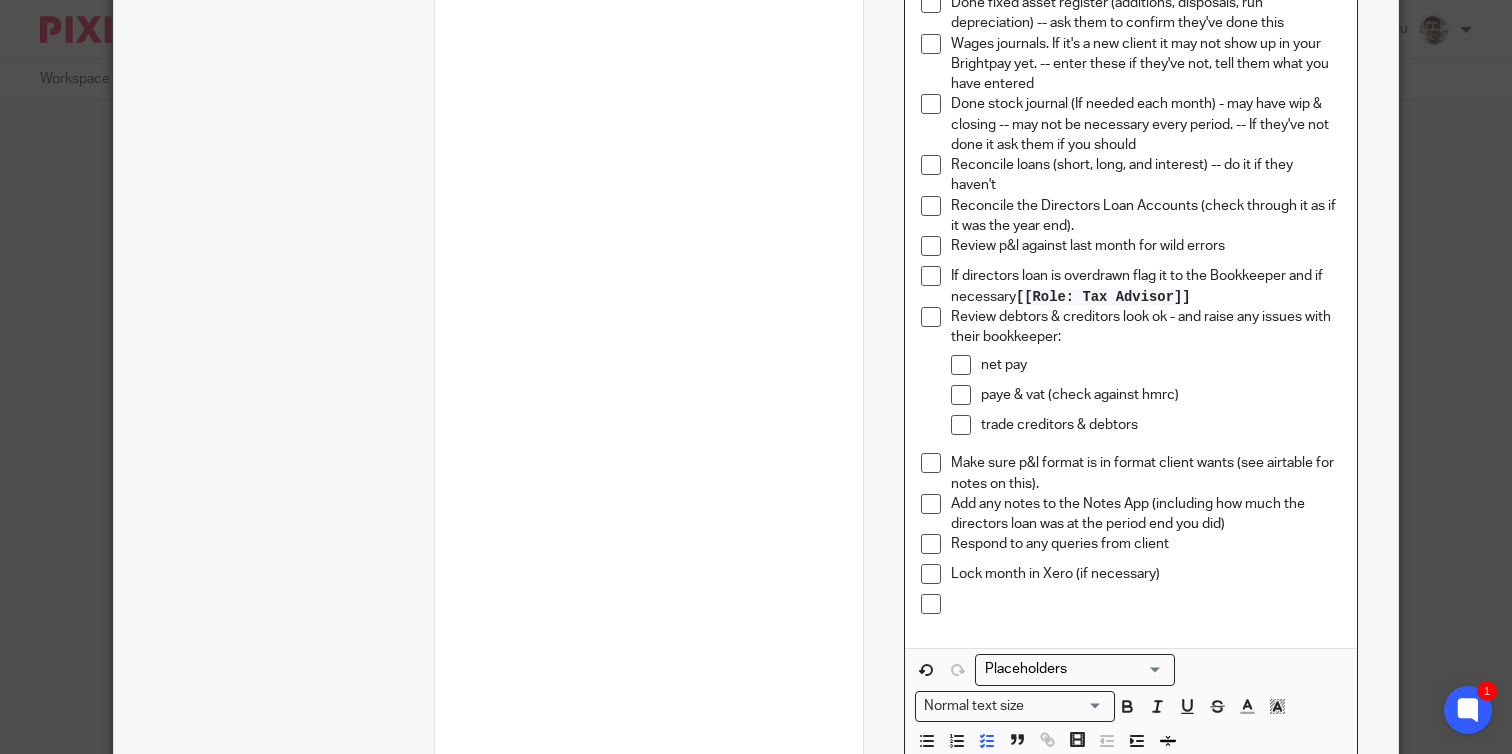 type 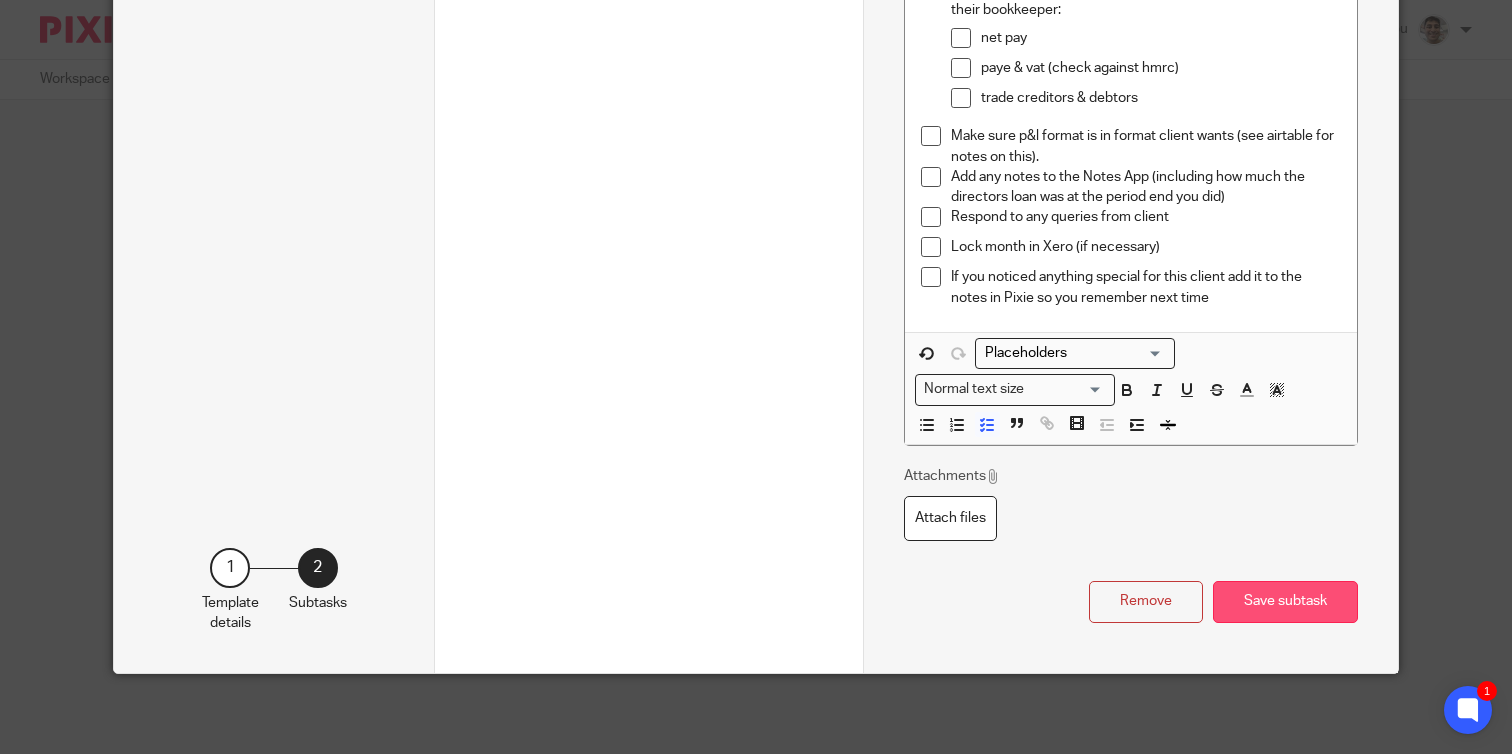 click on "Save subtask" at bounding box center (1285, 602) 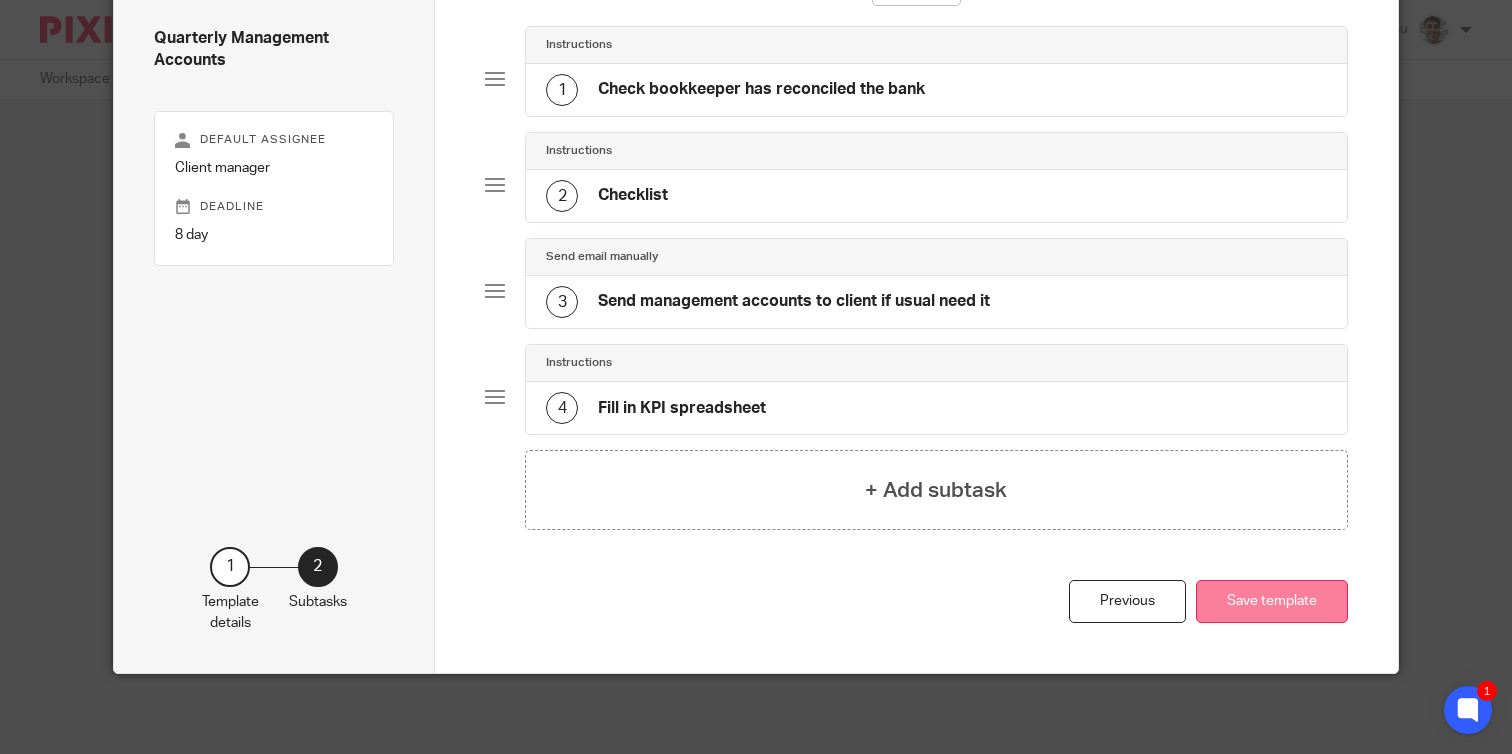 click on "Save template" at bounding box center (1272, 601) 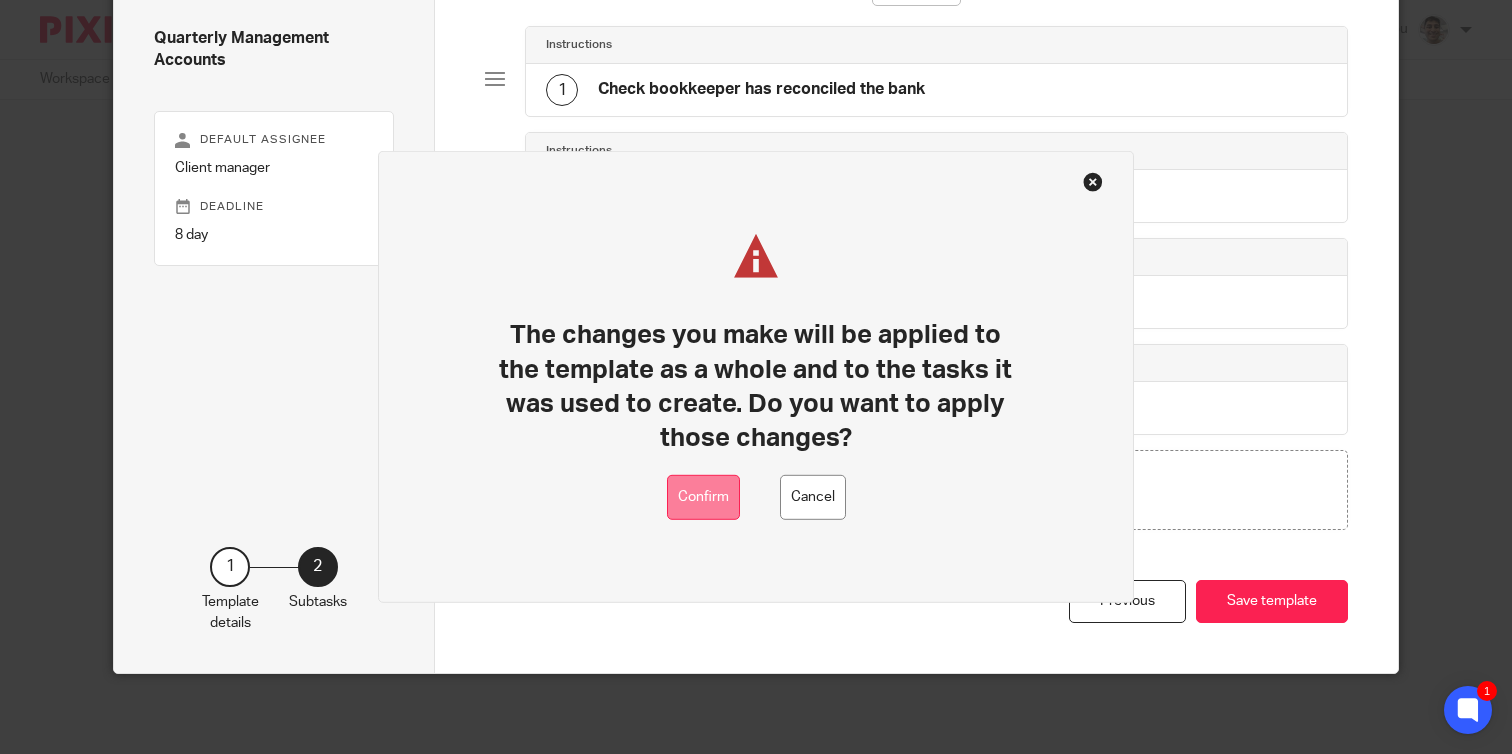 click on "Confirm" at bounding box center (703, 497) 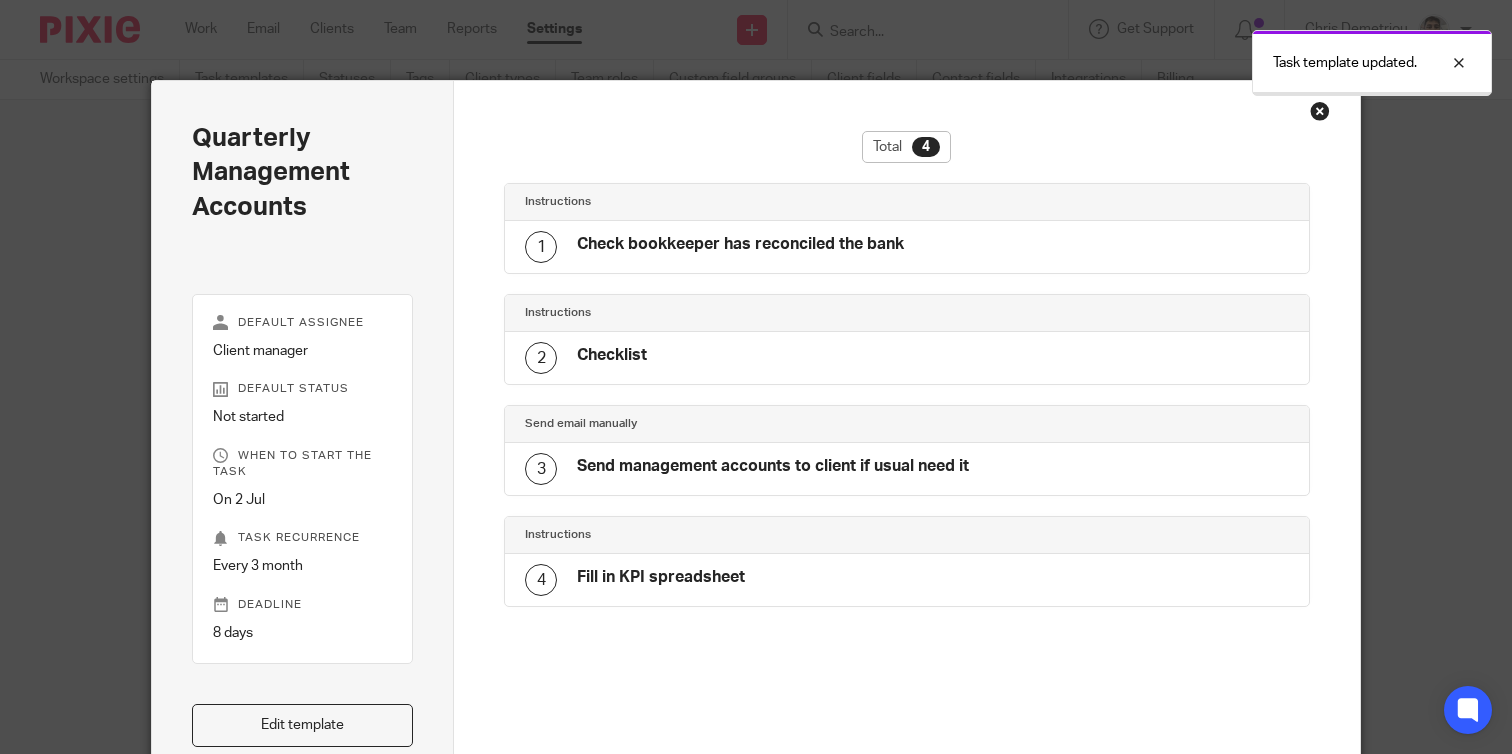 scroll, scrollTop: 0, scrollLeft: 0, axis: both 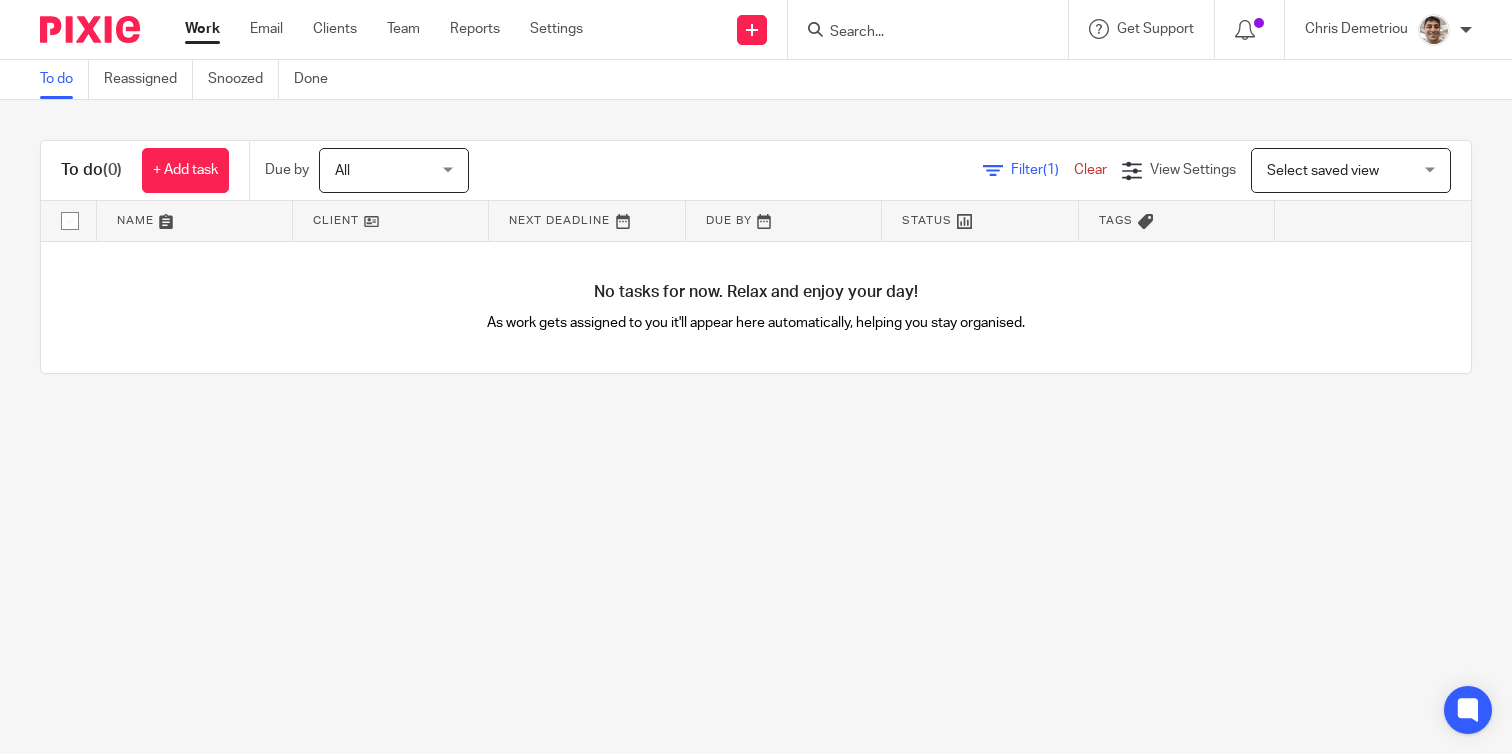 click at bounding box center [918, 33] 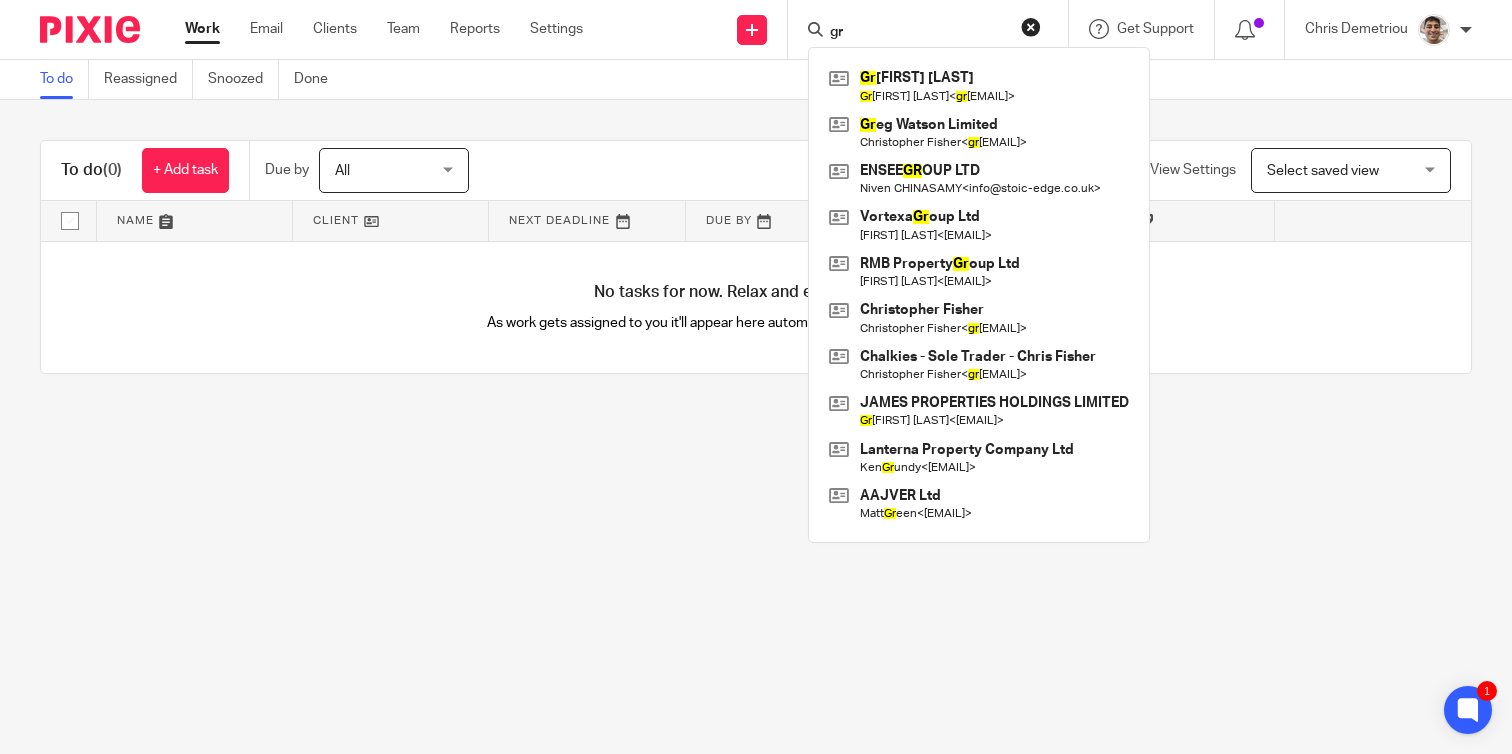 type on "g" 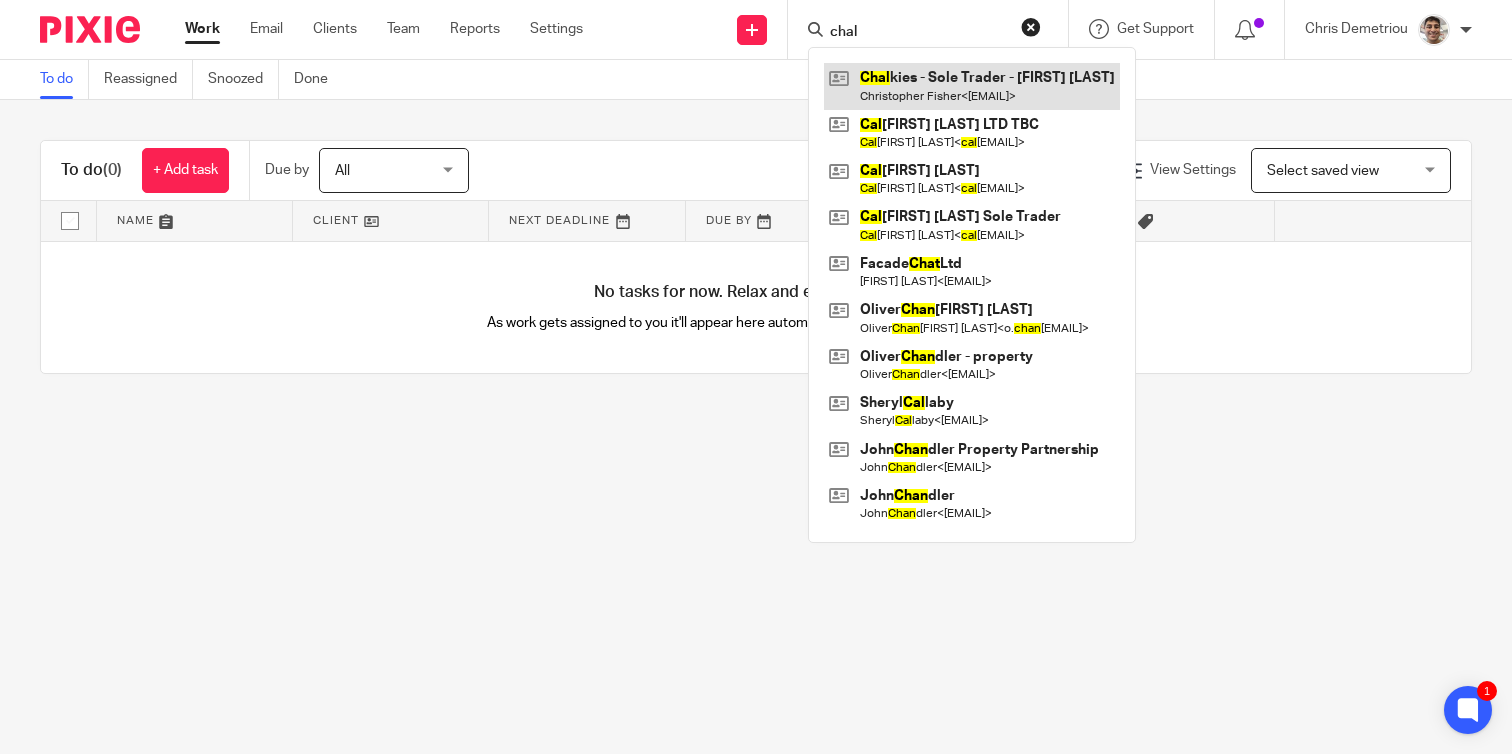 type on "chal" 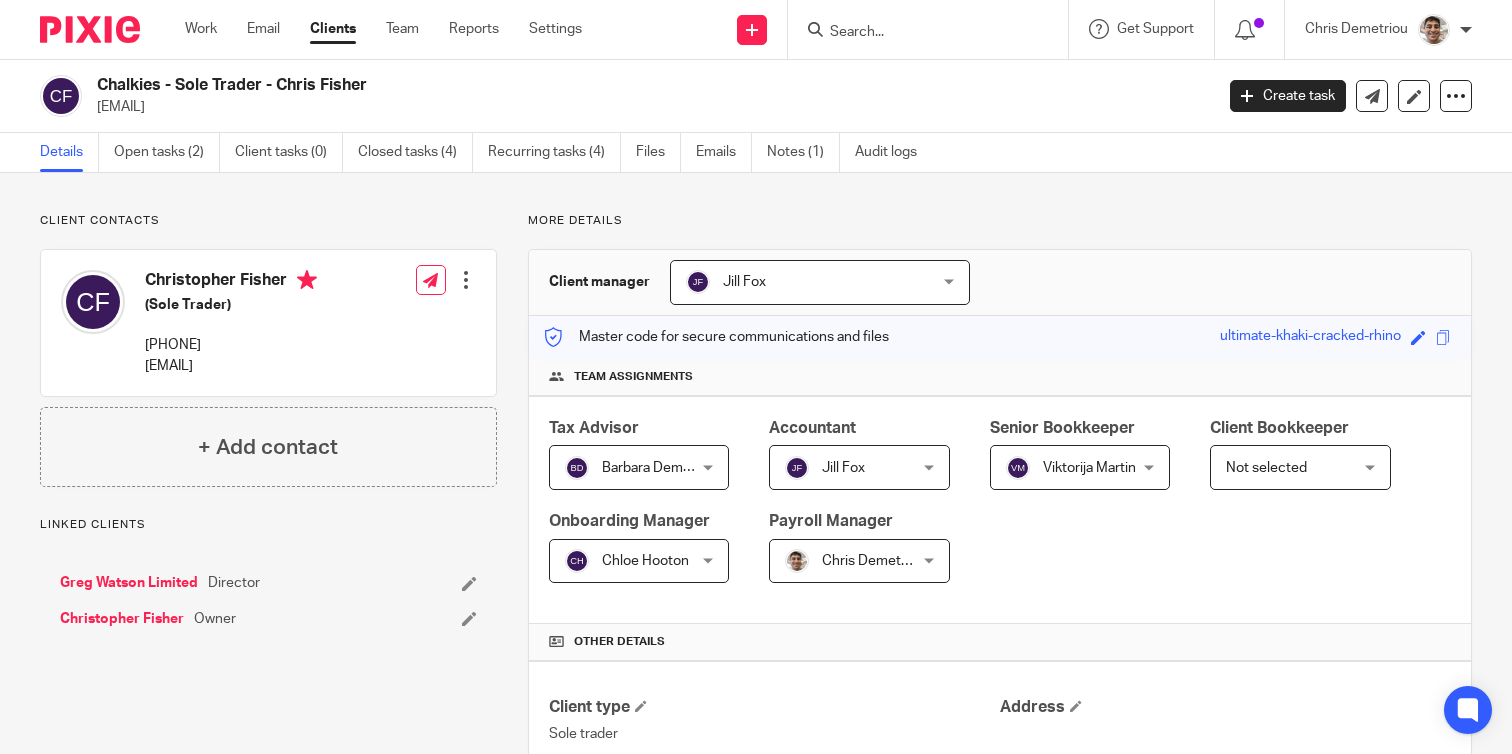 scroll, scrollTop: 0, scrollLeft: 0, axis: both 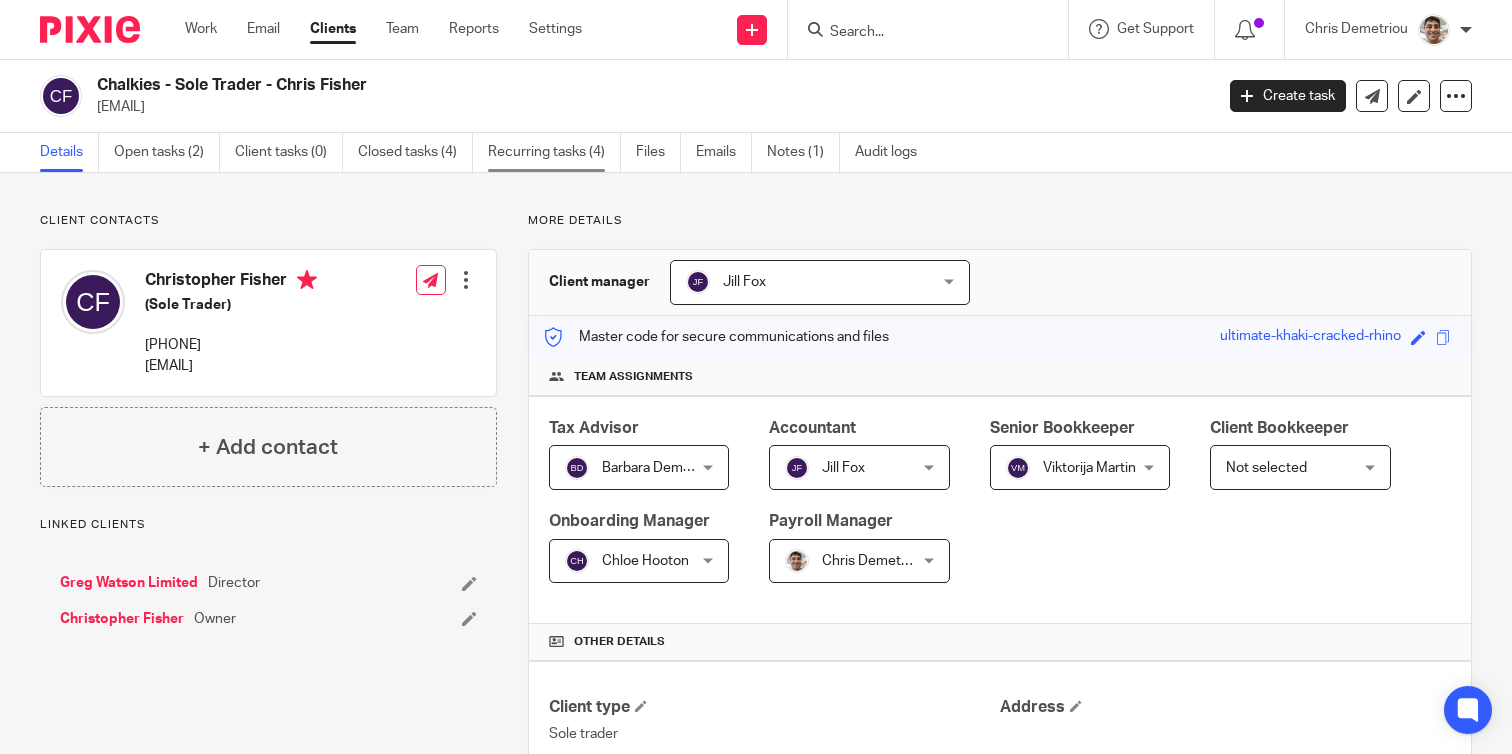 click on "Recurring tasks (4)" at bounding box center [554, 152] 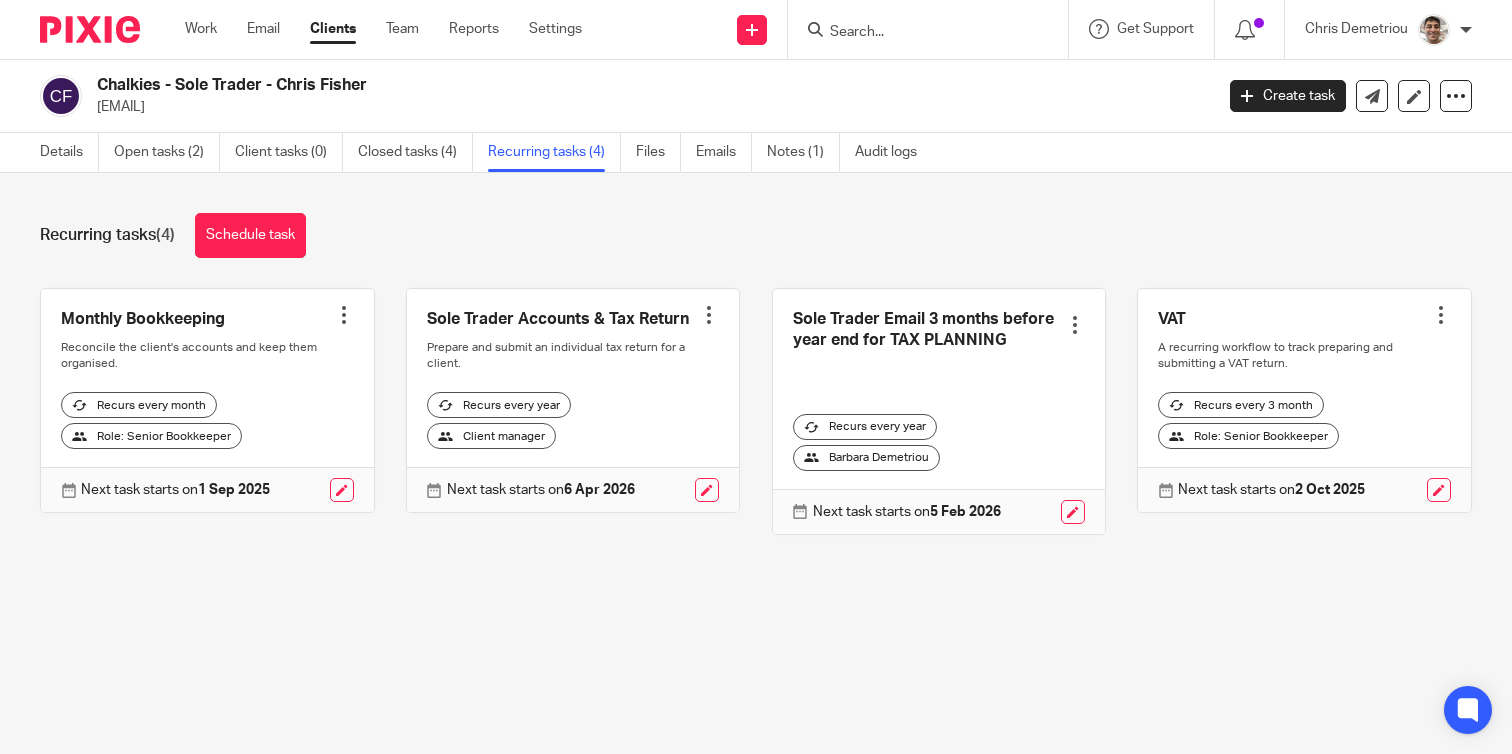 scroll, scrollTop: 0, scrollLeft: 0, axis: both 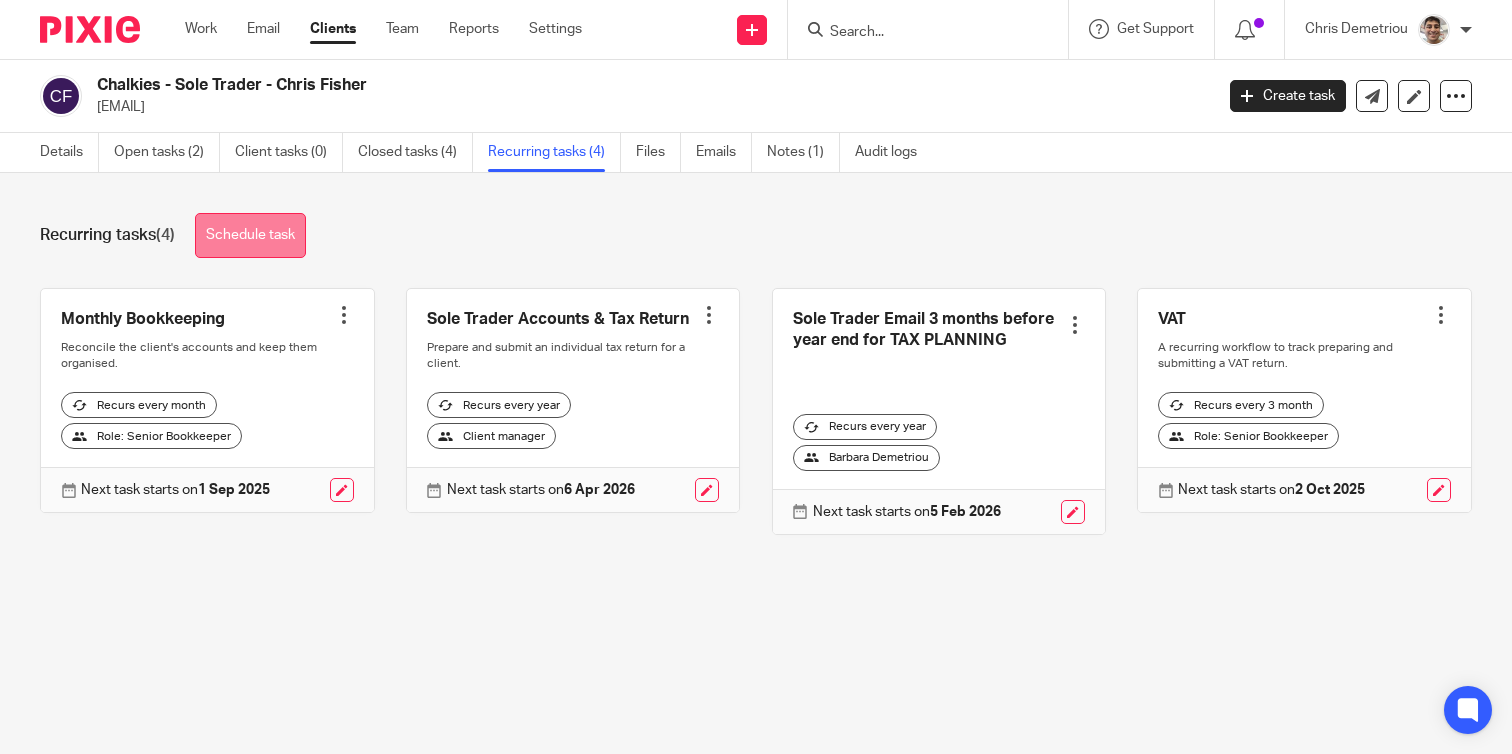 click on "Schedule task" at bounding box center [250, 235] 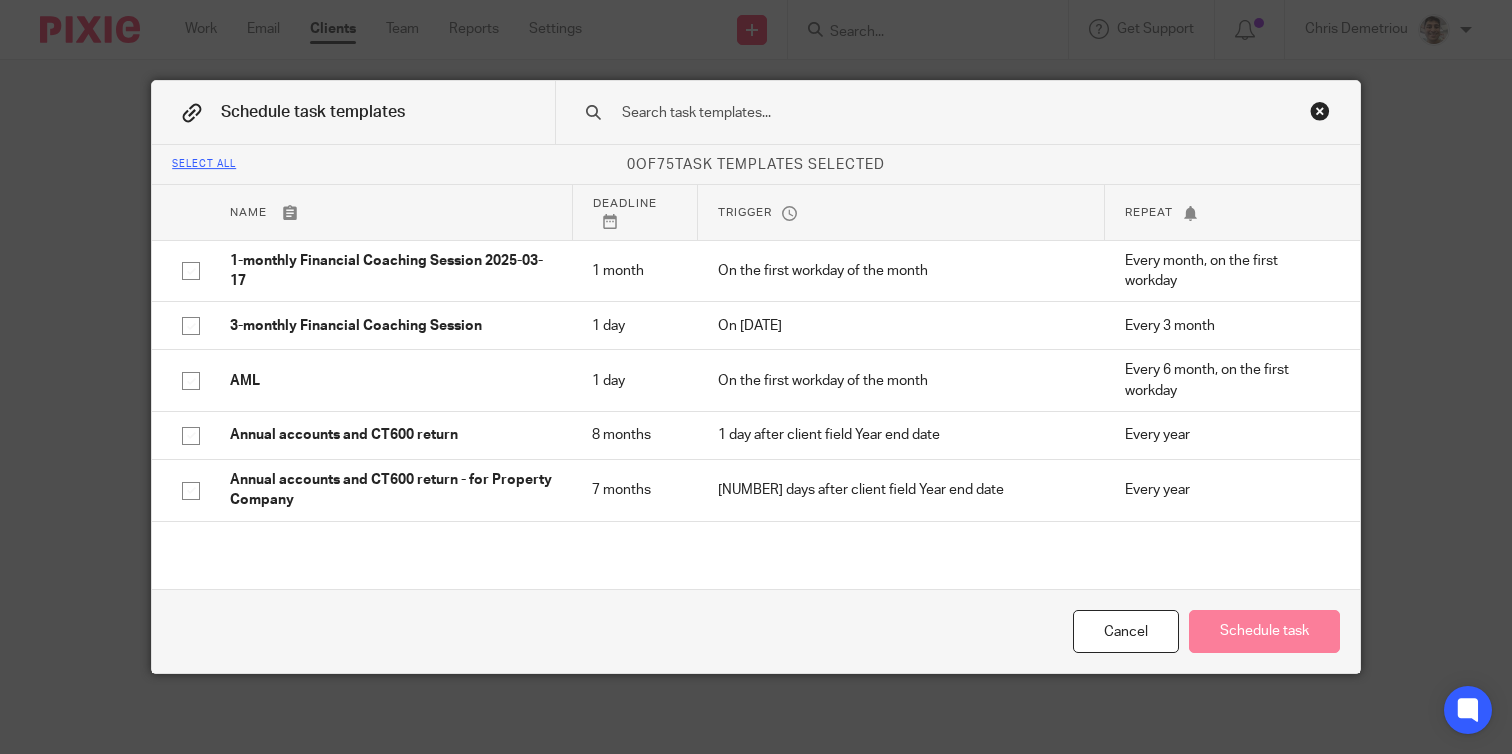 scroll, scrollTop: 0, scrollLeft: 0, axis: both 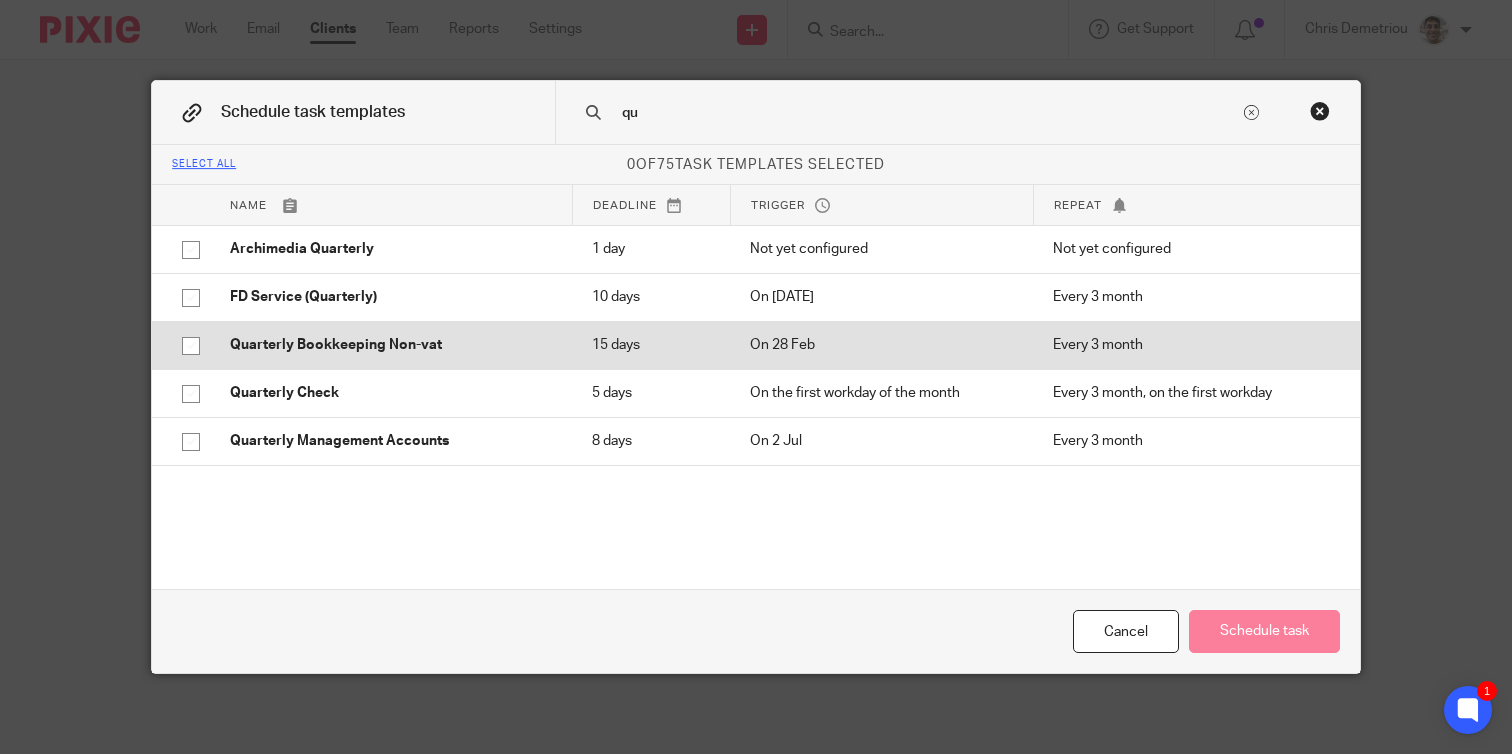 type on "q" 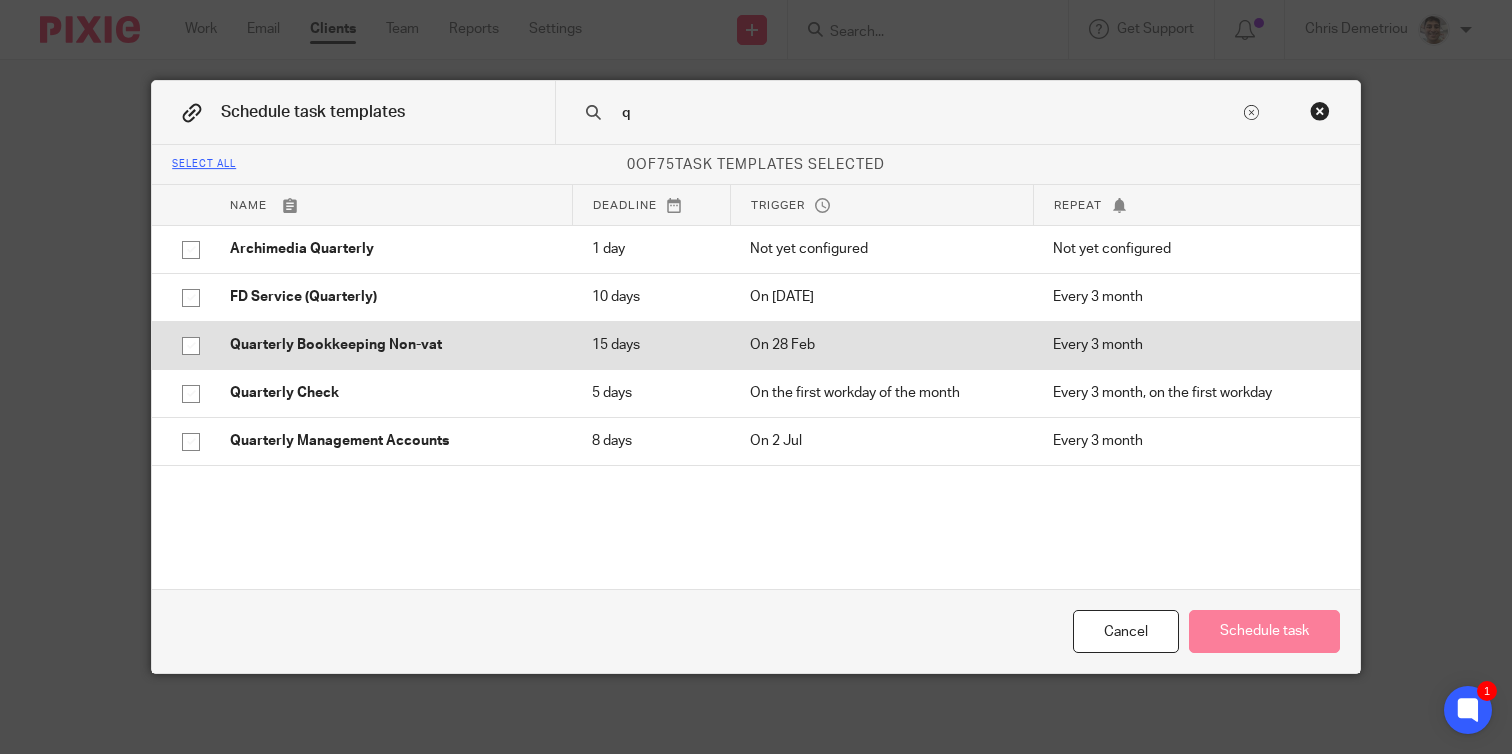 type 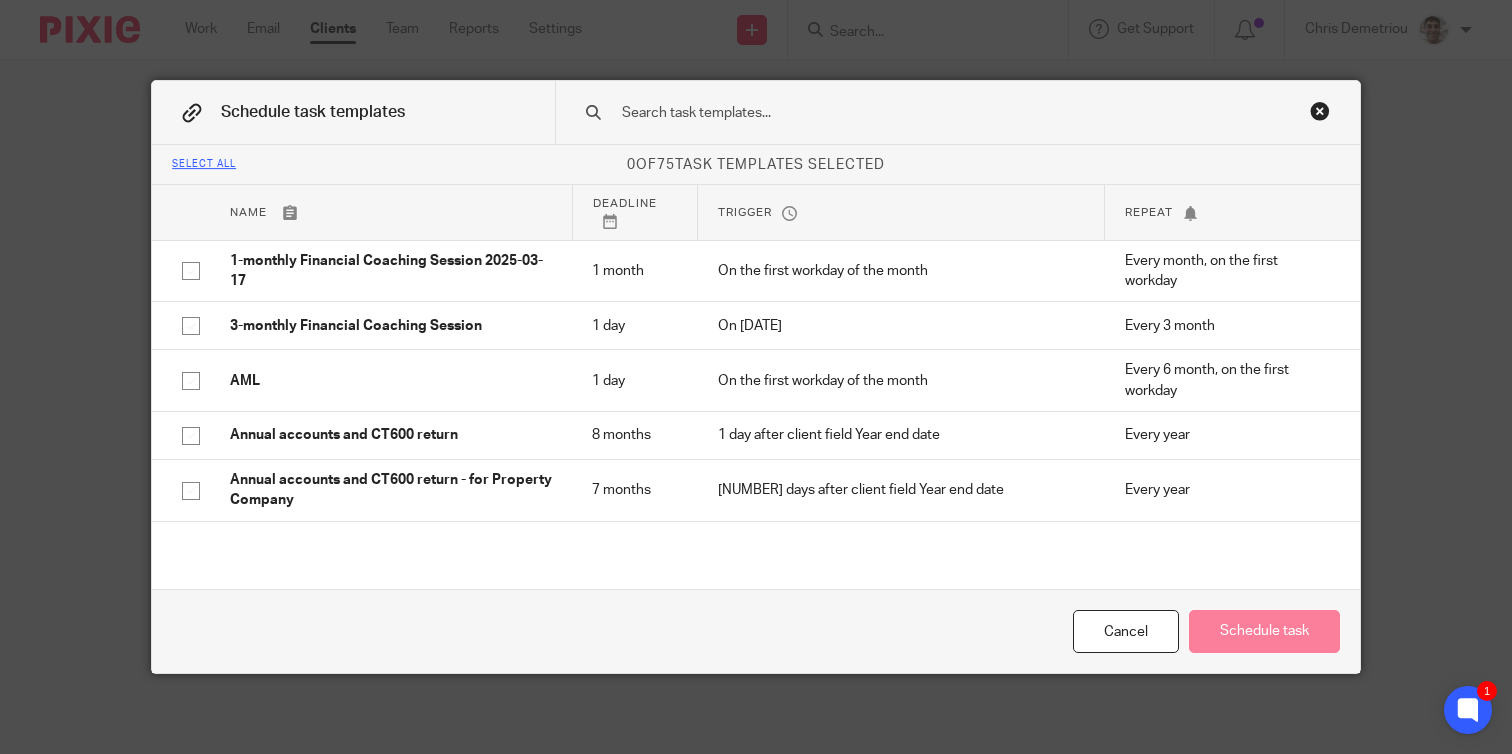 click at bounding box center (1320, 111) 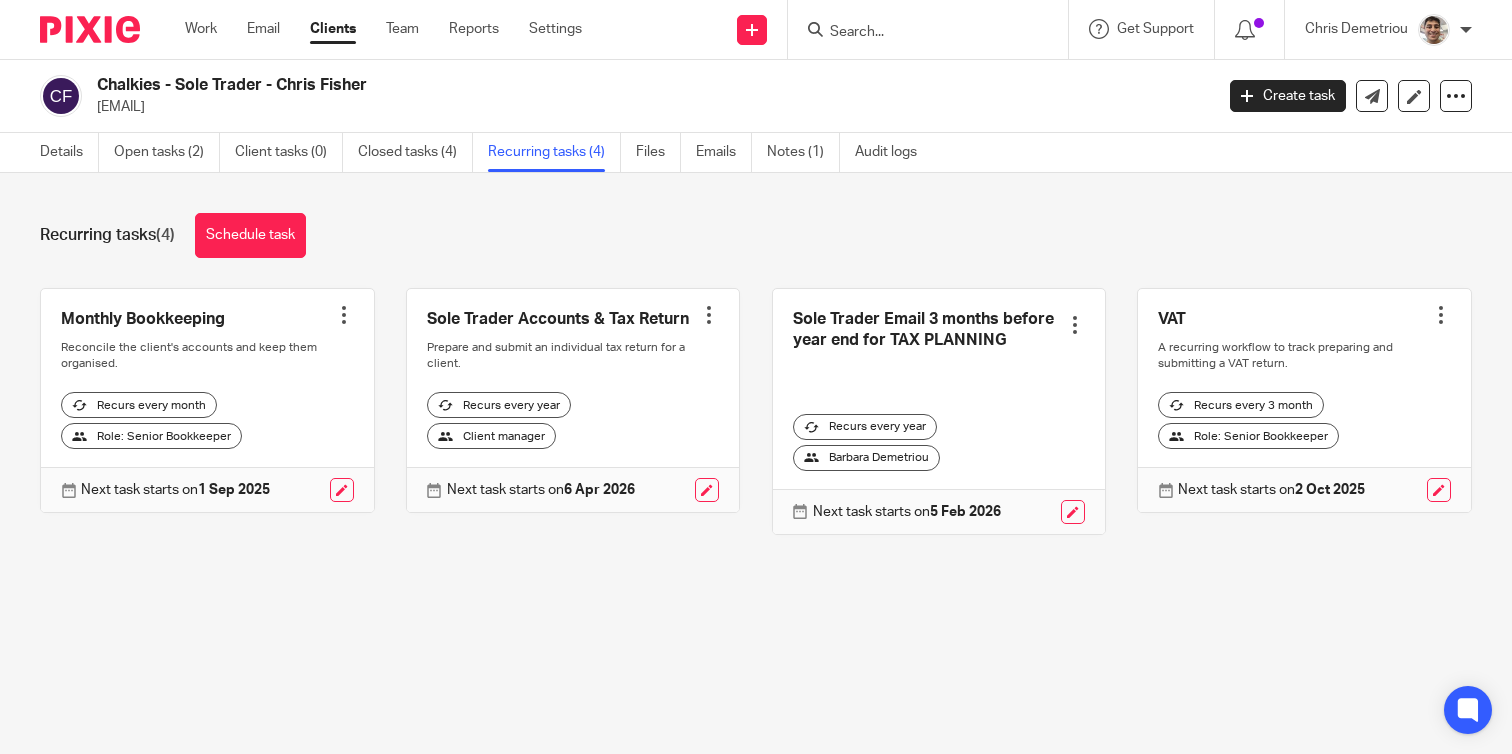 scroll, scrollTop: 0, scrollLeft: 0, axis: both 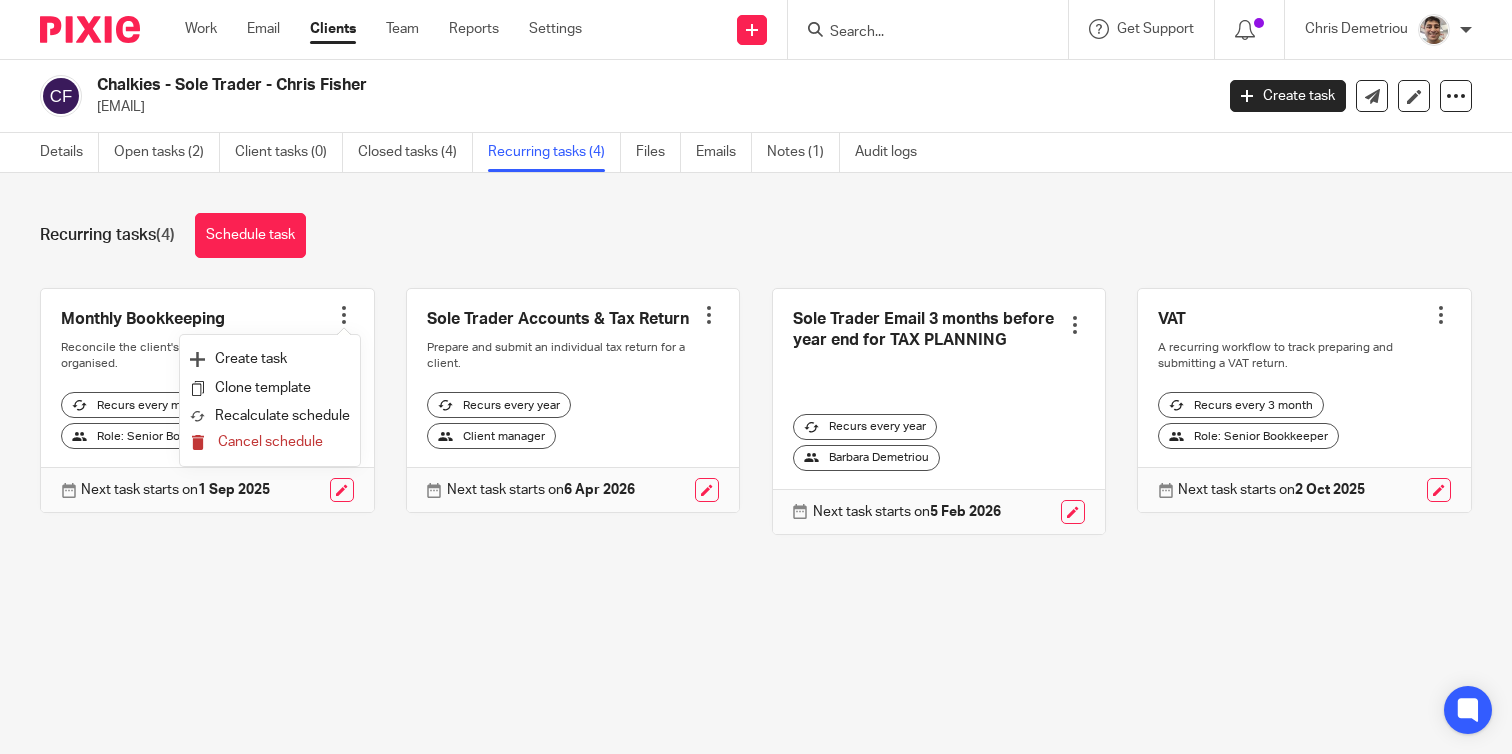 click on "Cancel schedule" at bounding box center [270, 442] 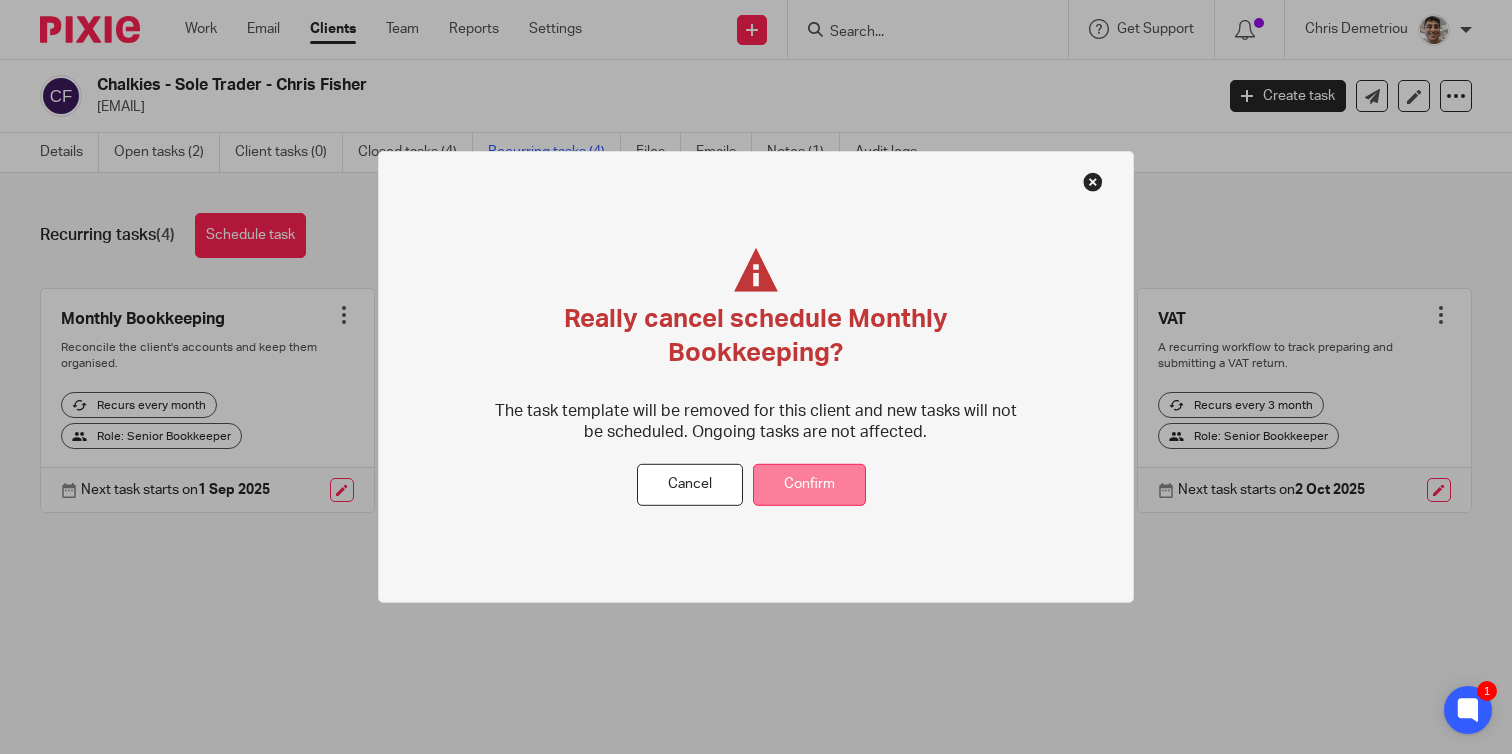 click on "Confirm" at bounding box center (809, 484) 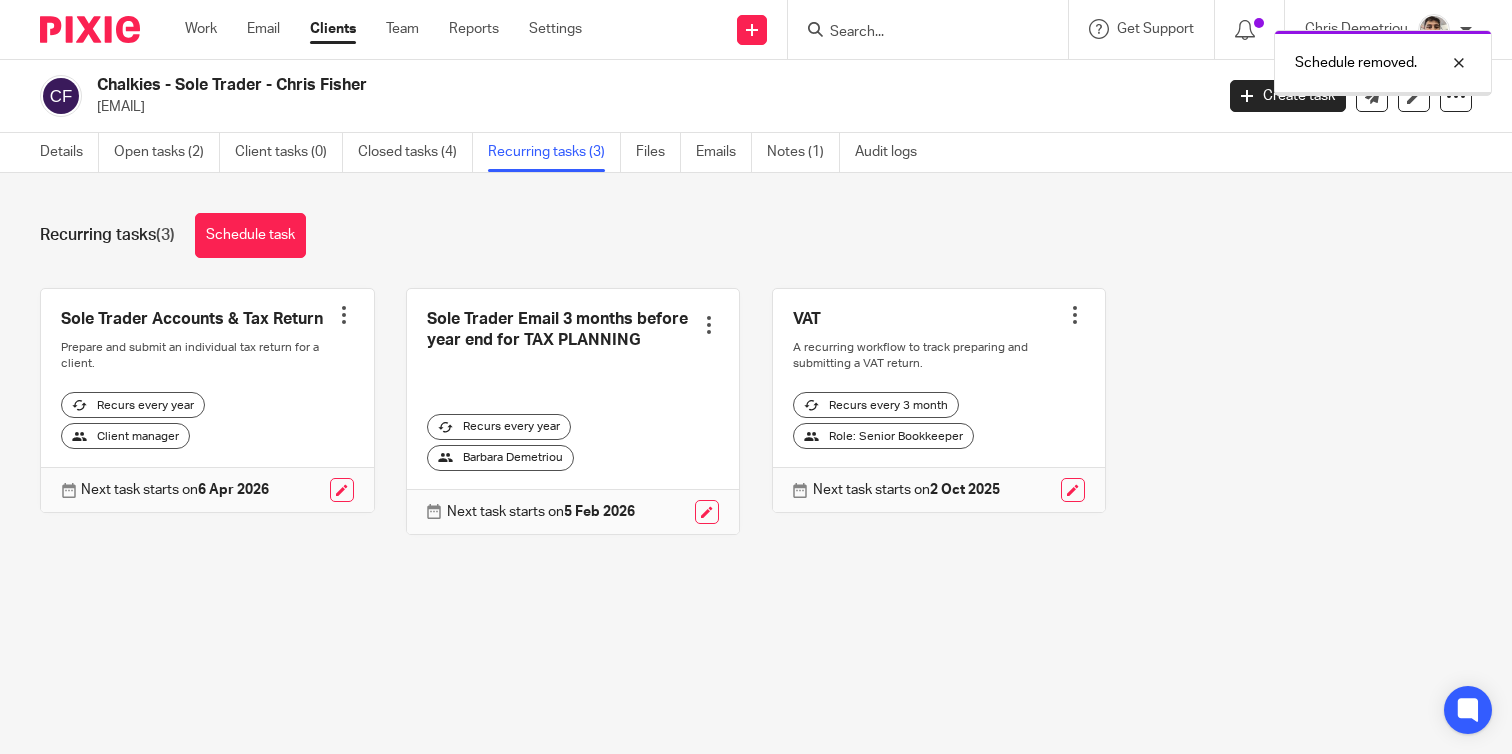 scroll, scrollTop: 0, scrollLeft: 0, axis: both 